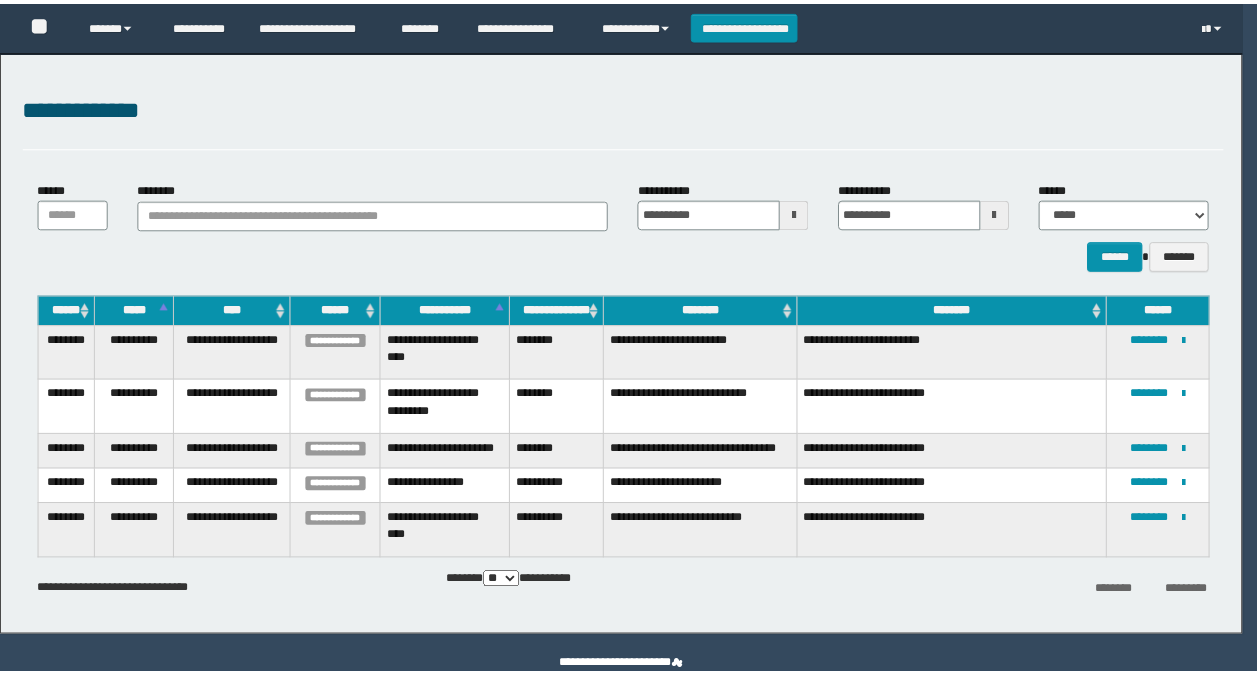 scroll, scrollTop: 0, scrollLeft: 0, axis: both 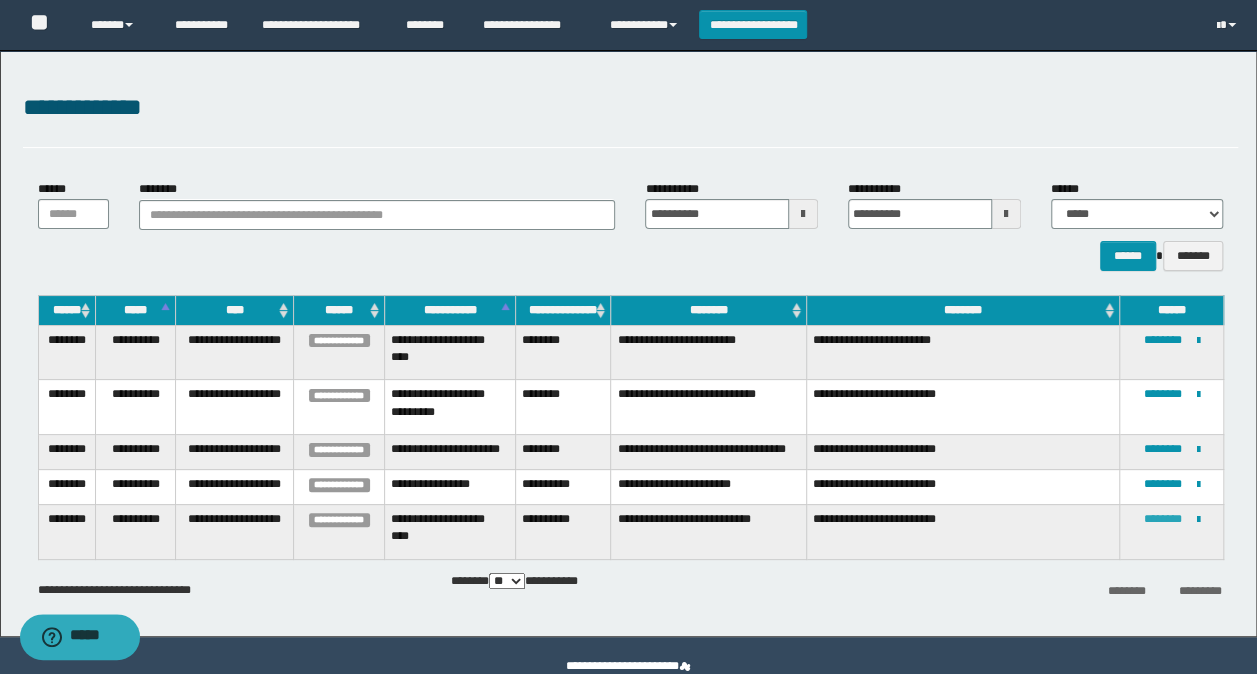 click on "********" at bounding box center [1163, 519] 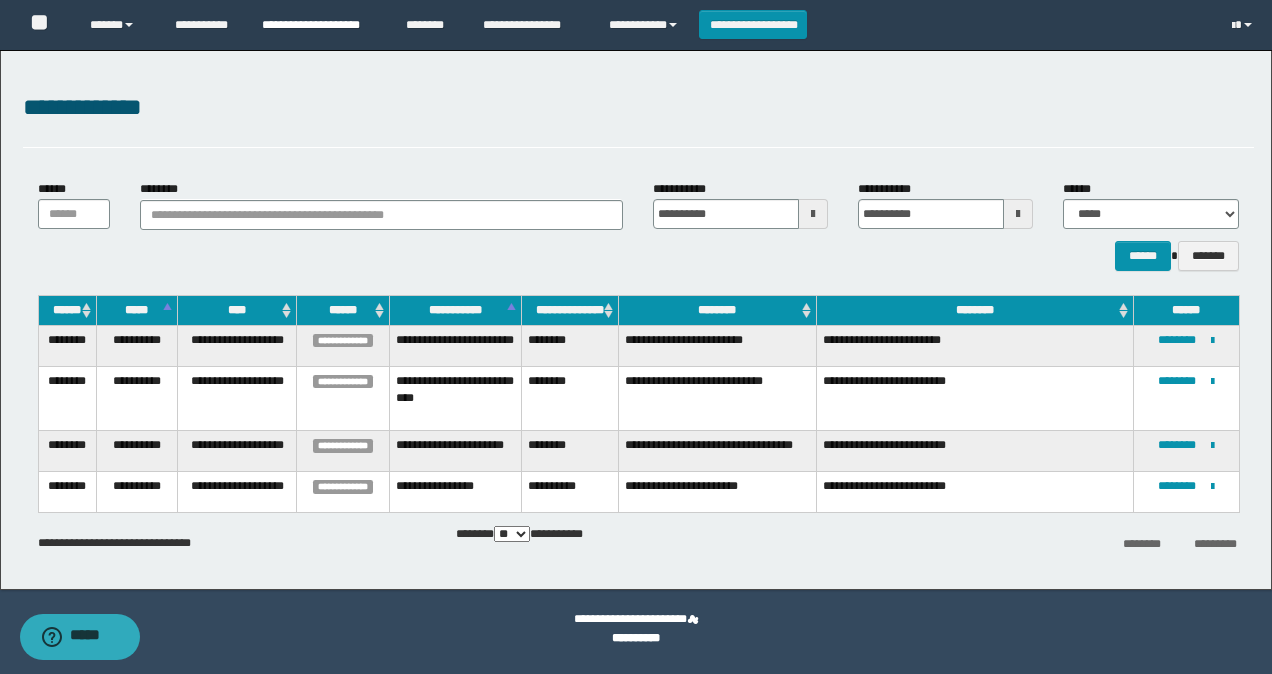 click on "**********" at bounding box center (319, 25) 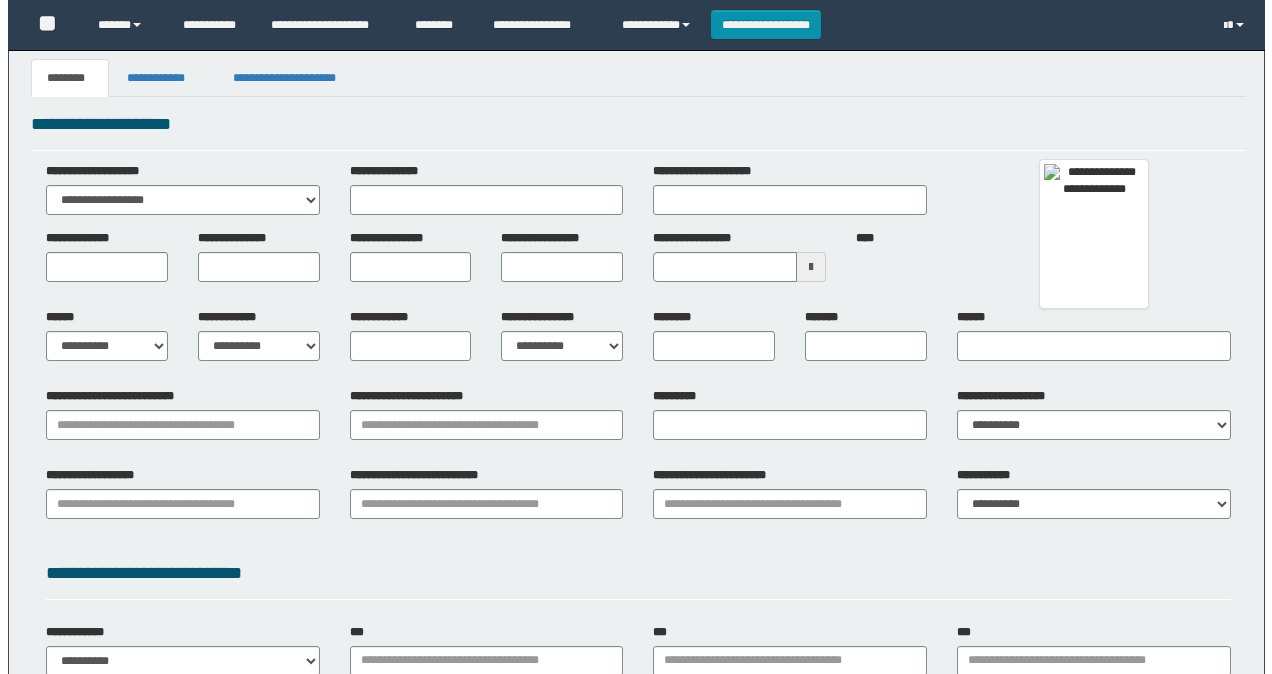 scroll, scrollTop: 0, scrollLeft: 0, axis: both 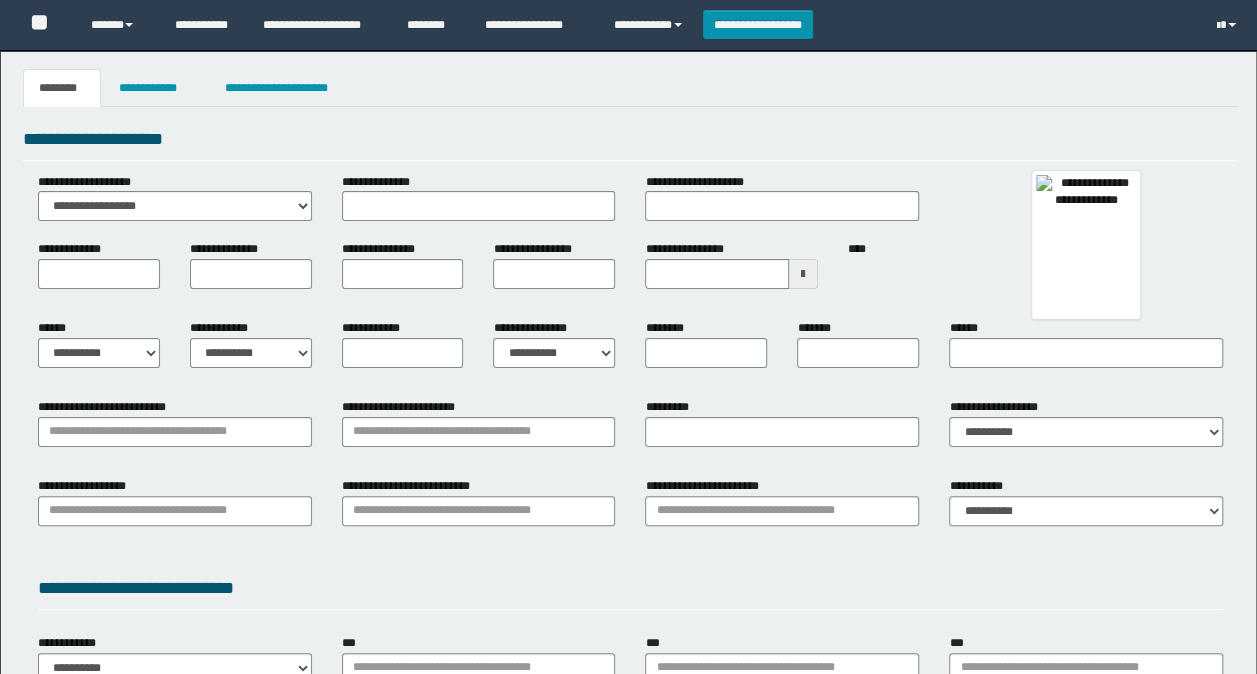 type 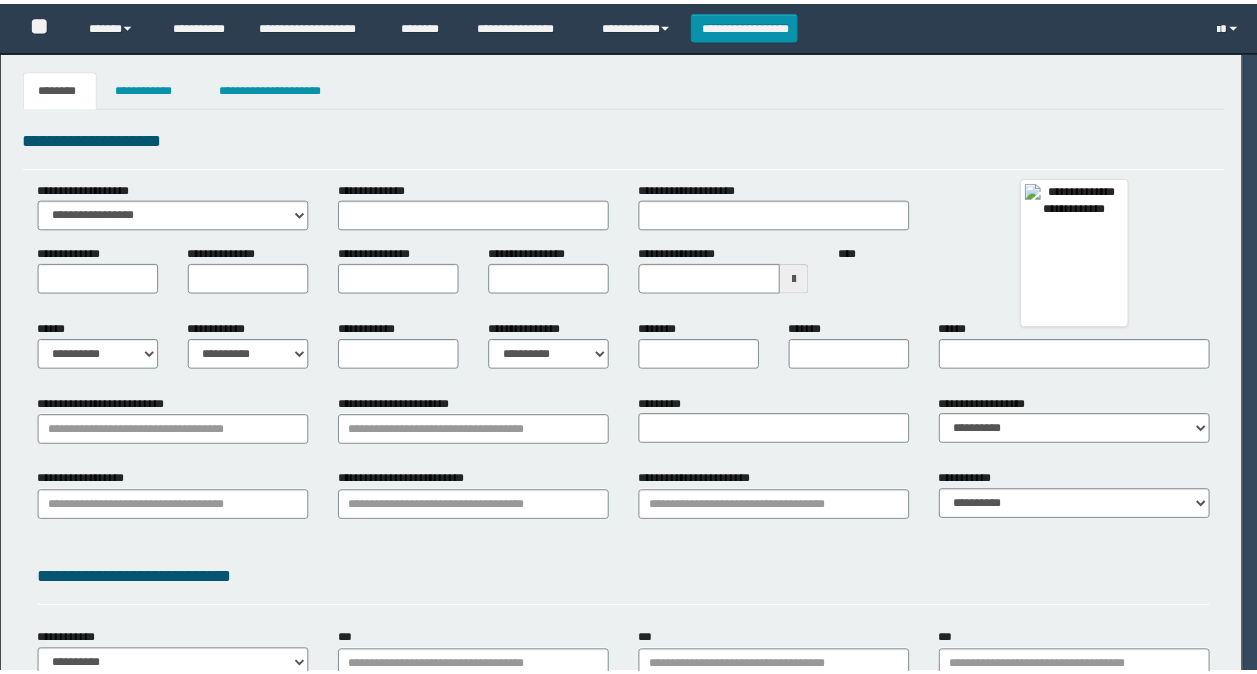 scroll, scrollTop: 0, scrollLeft: 0, axis: both 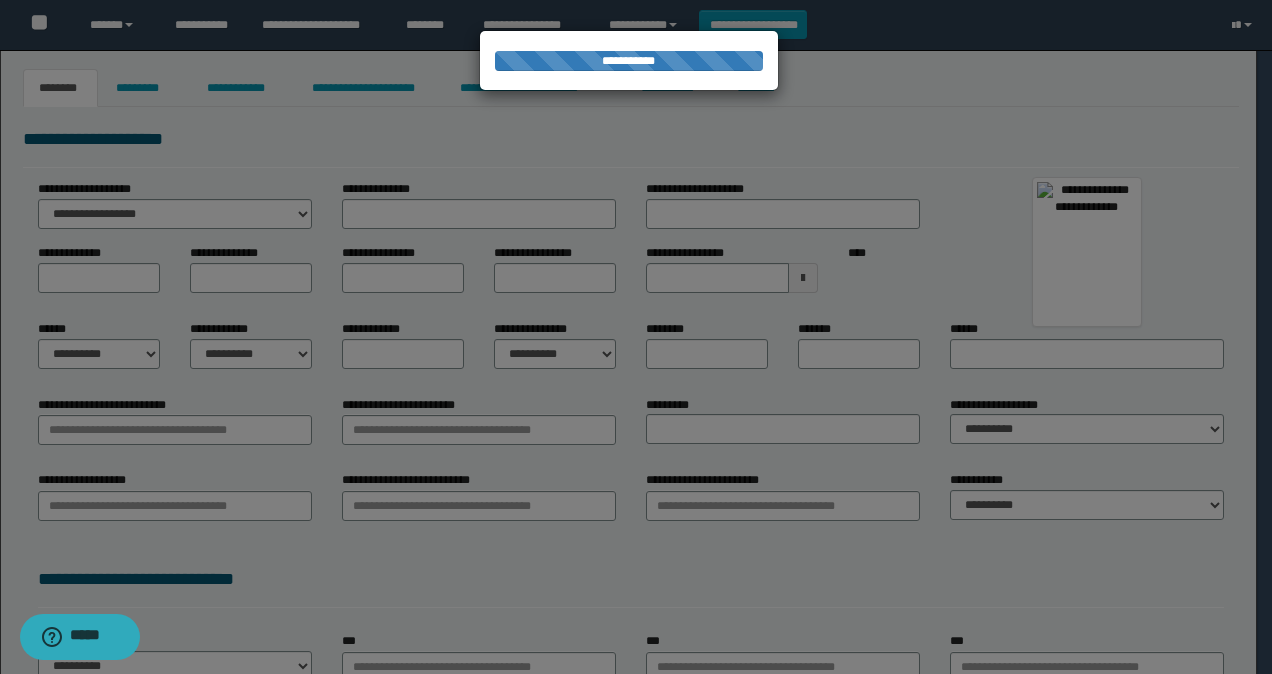 type on "**********" 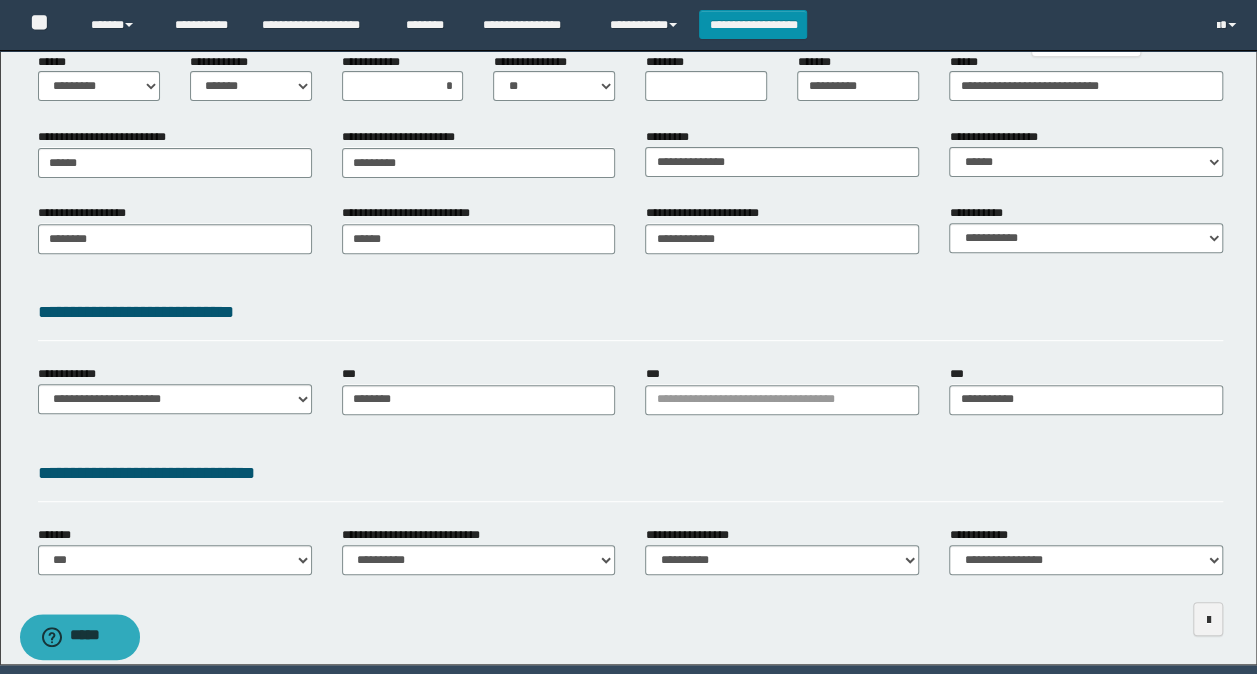 scroll, scrollTop: 339, scrollLeft: 0, axis: vertical 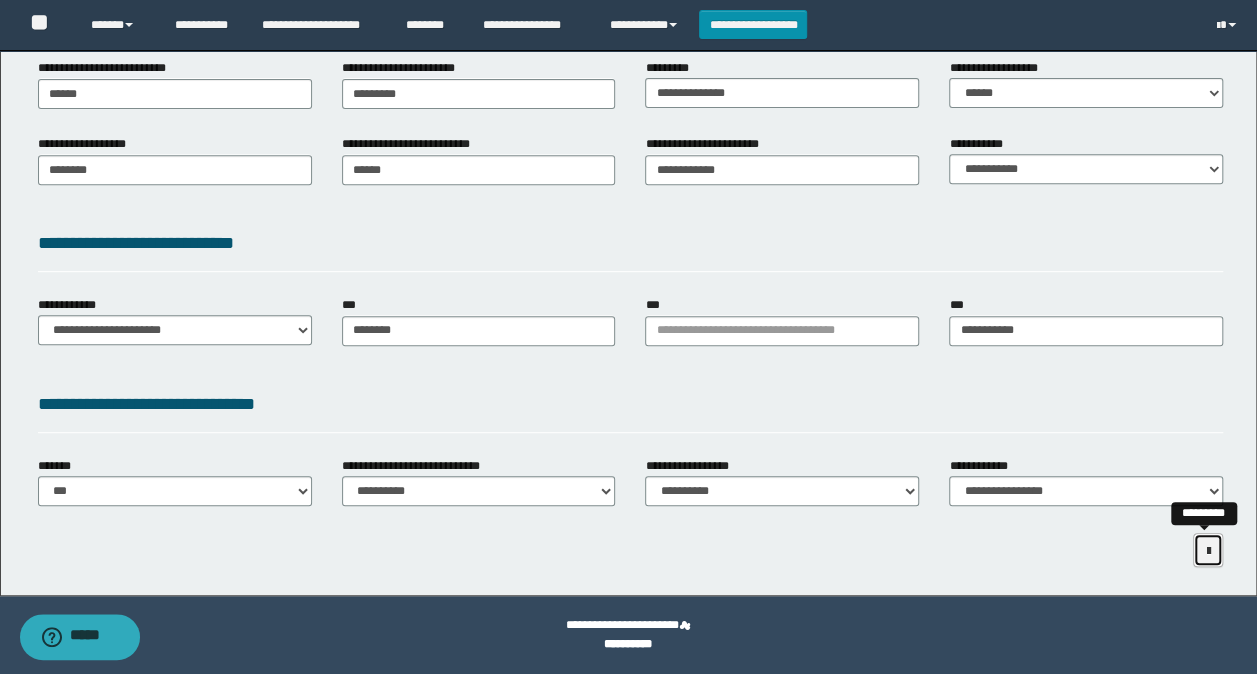 click at bounding box center [1208, 551] 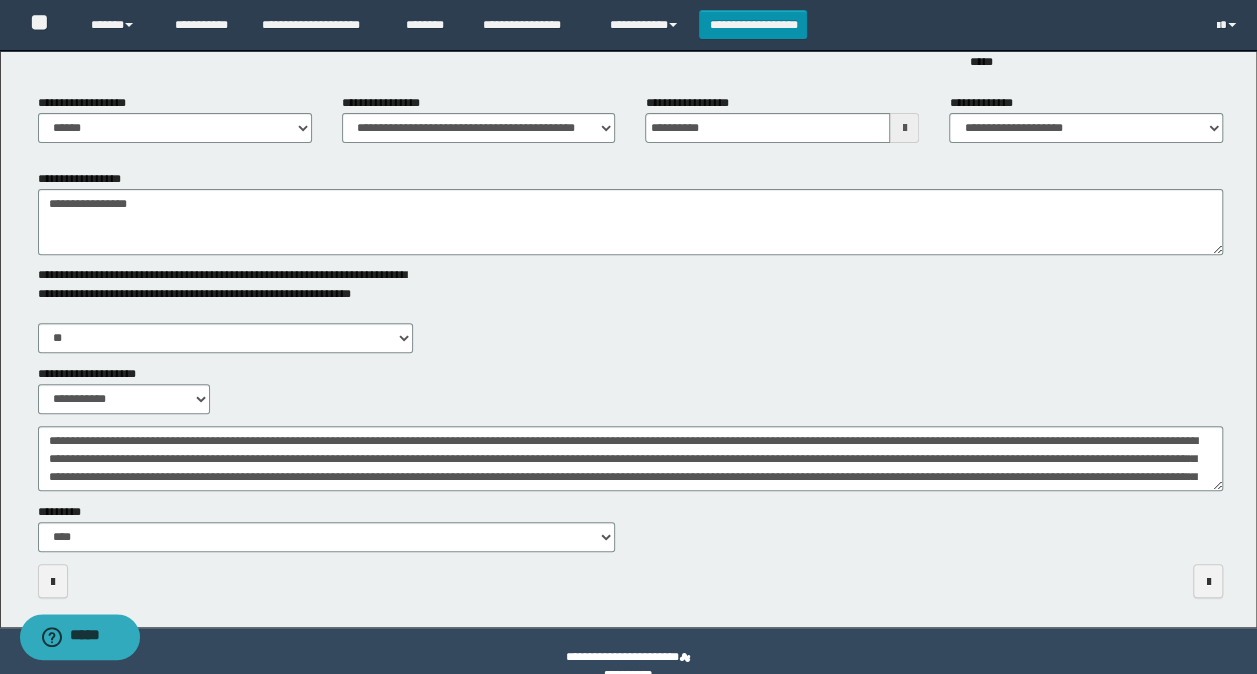 scroll, scrollTop: 269, scrollLeft: 0, axis: vertical 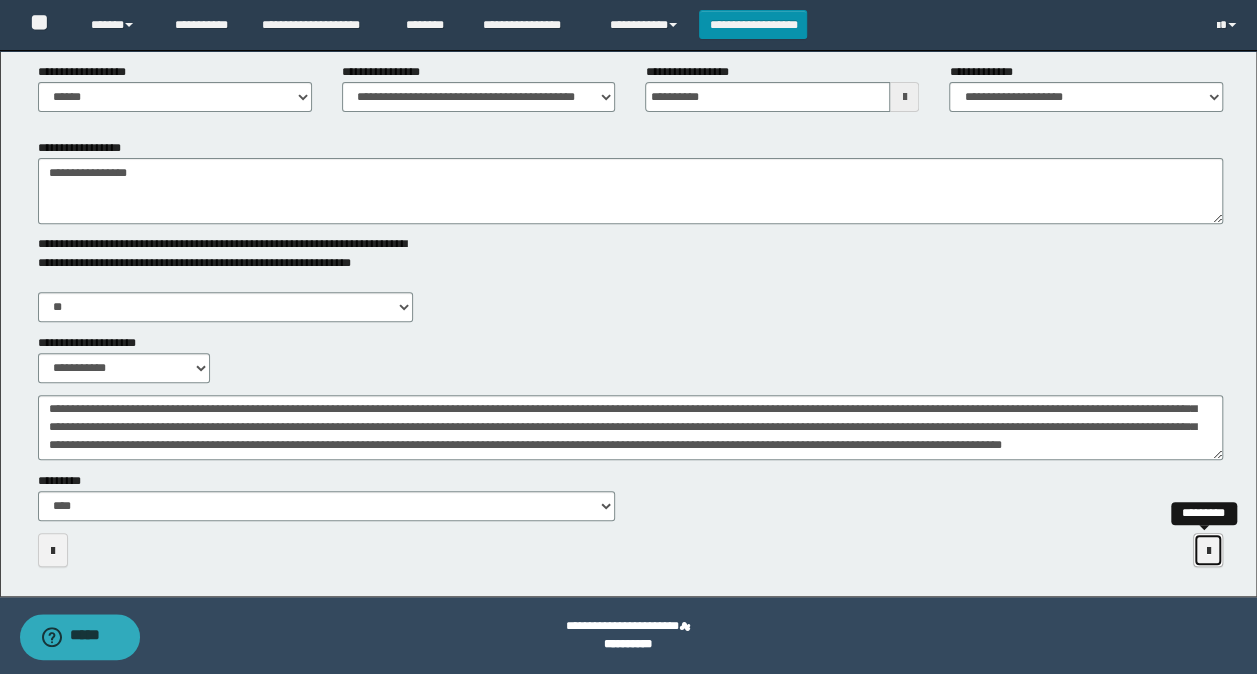 click at bounding box center (1208, 551) 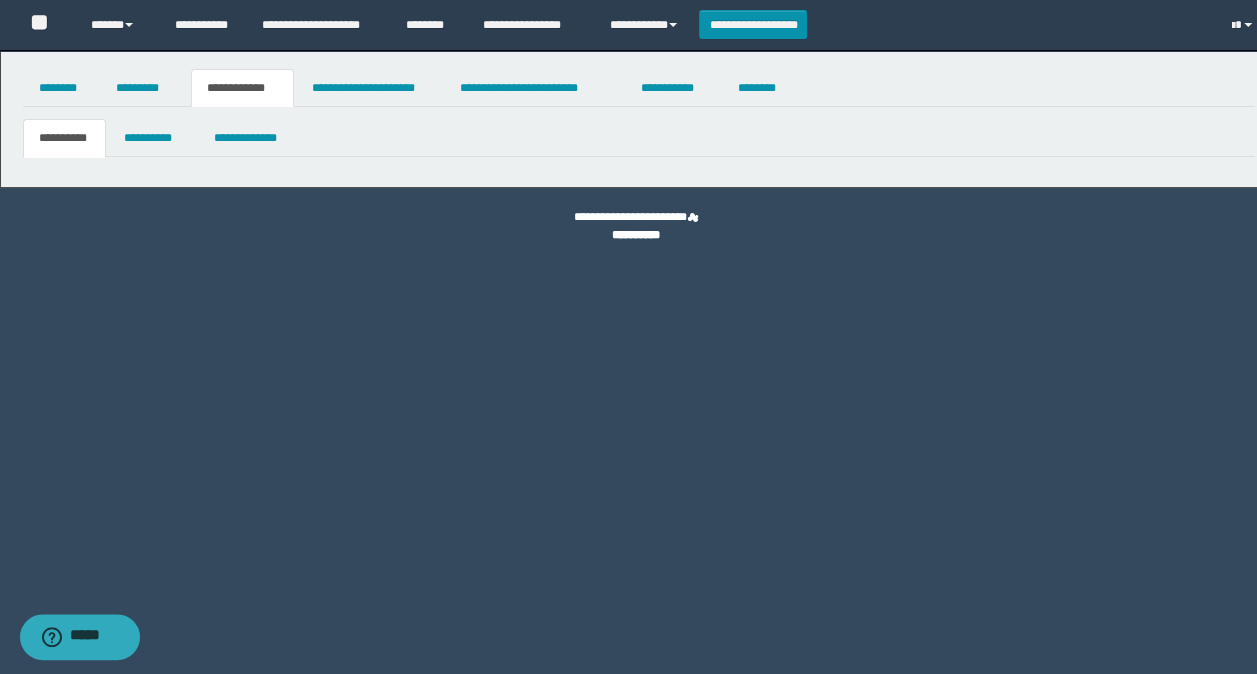 scroll, scrollTop: 0, scrollLeft: 0, axis: both 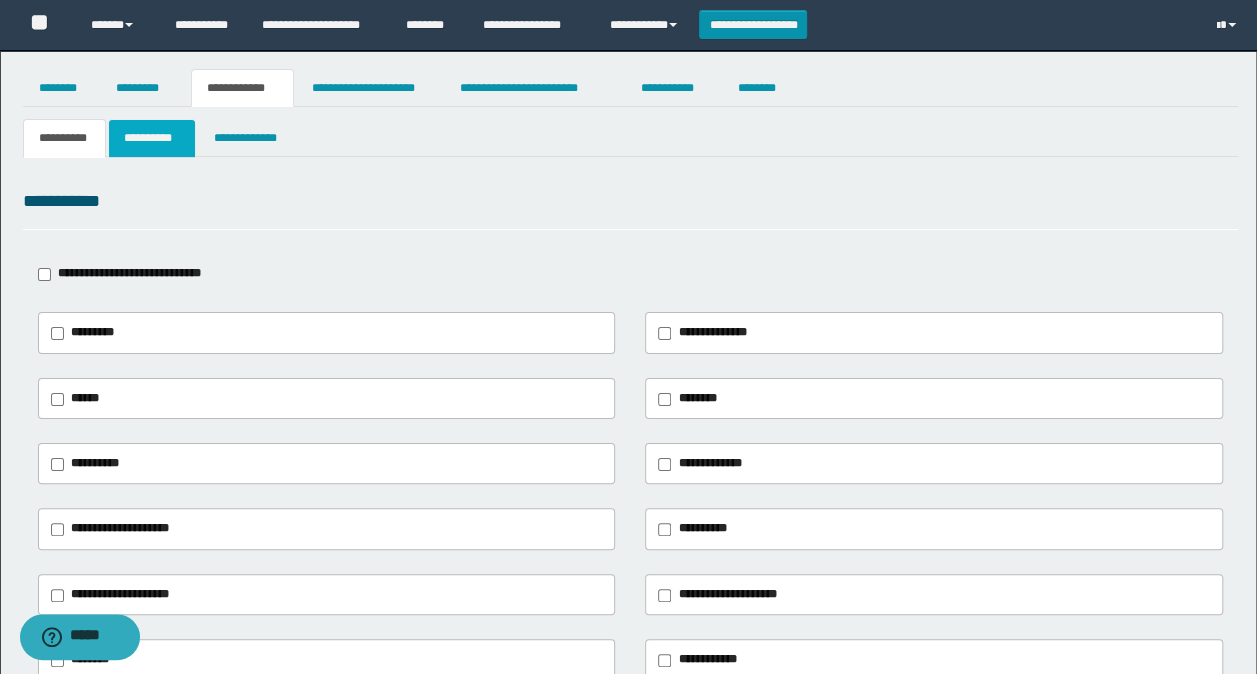 click on "**********" at bounding box center (151, 138) 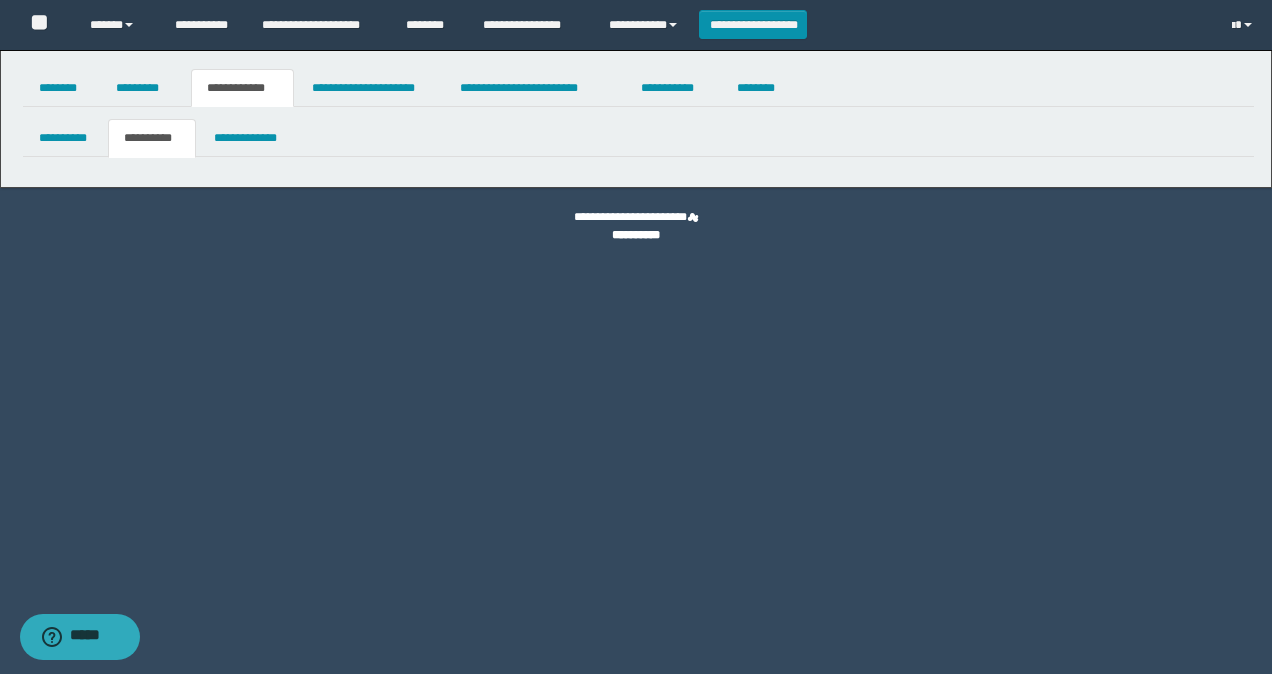 click on "**********" at bounding box center (151, 138) 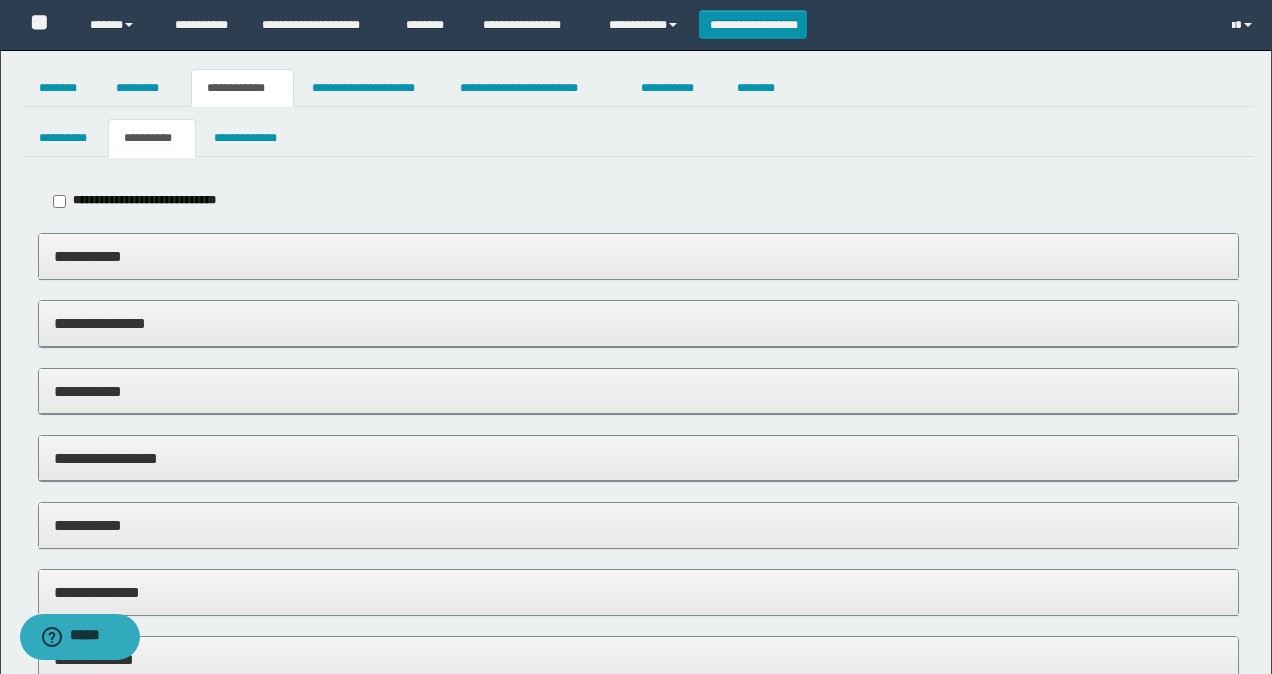 type on "**********" 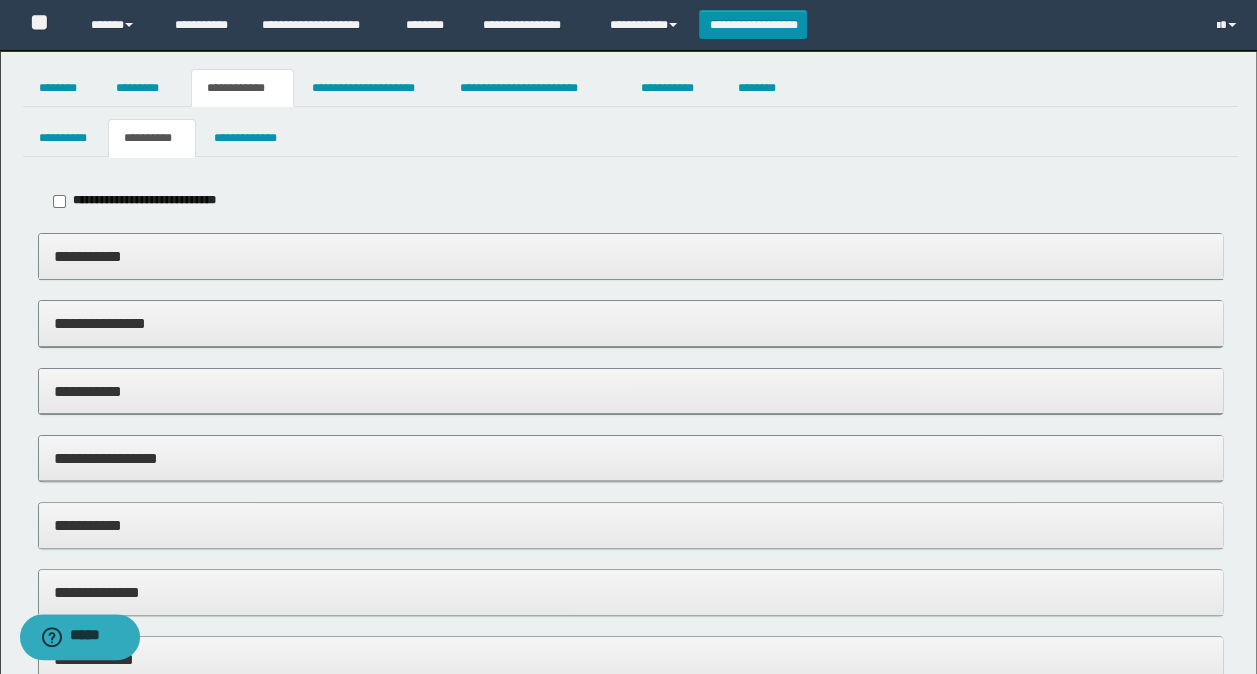 type on "**********" 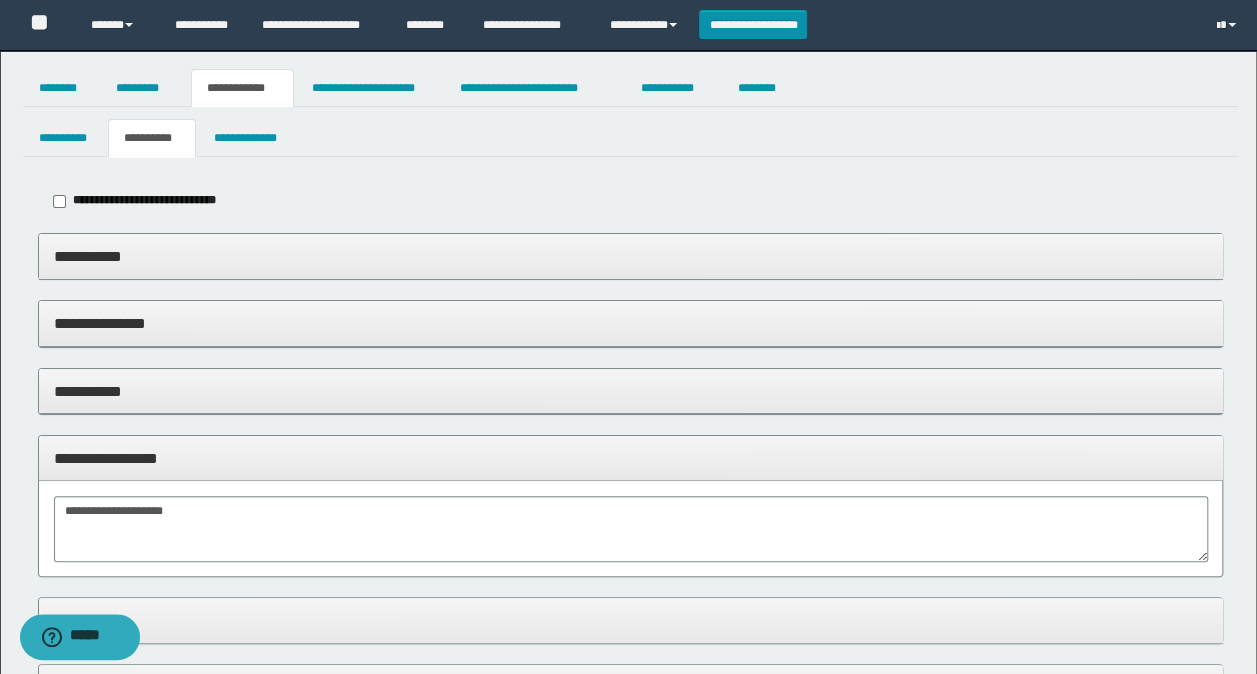 click on "**********" at bounding box center [631, 391] 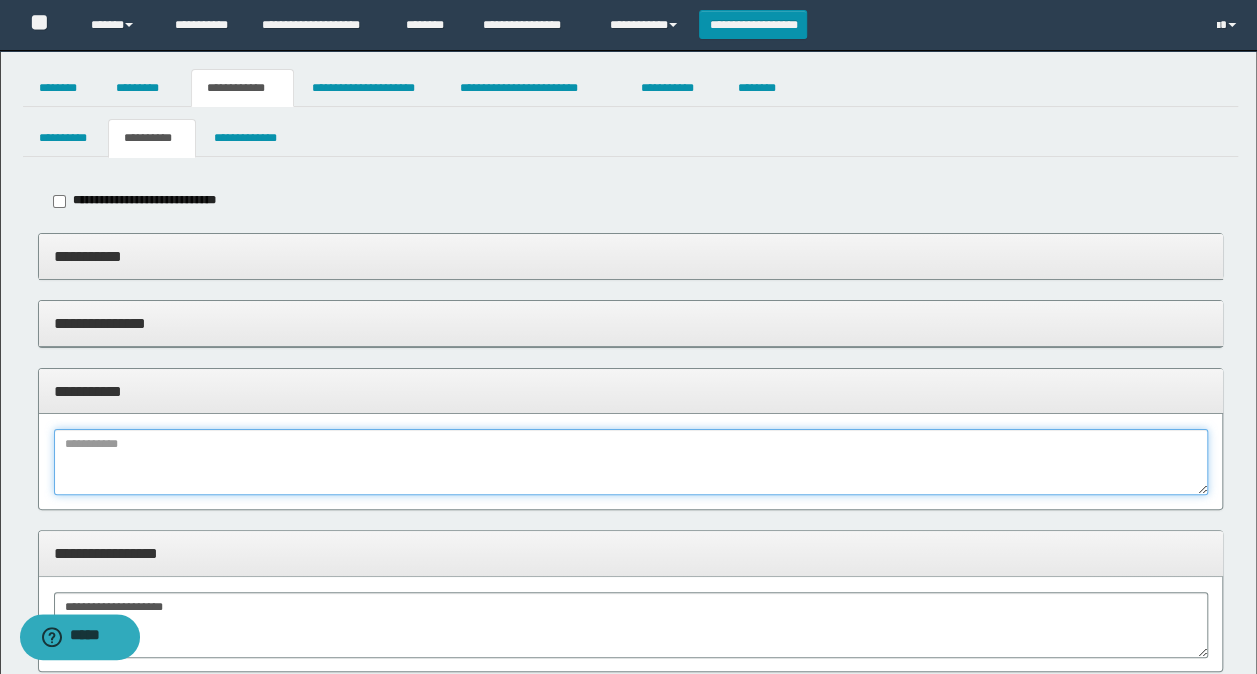 click at bounding box center [631, 462] 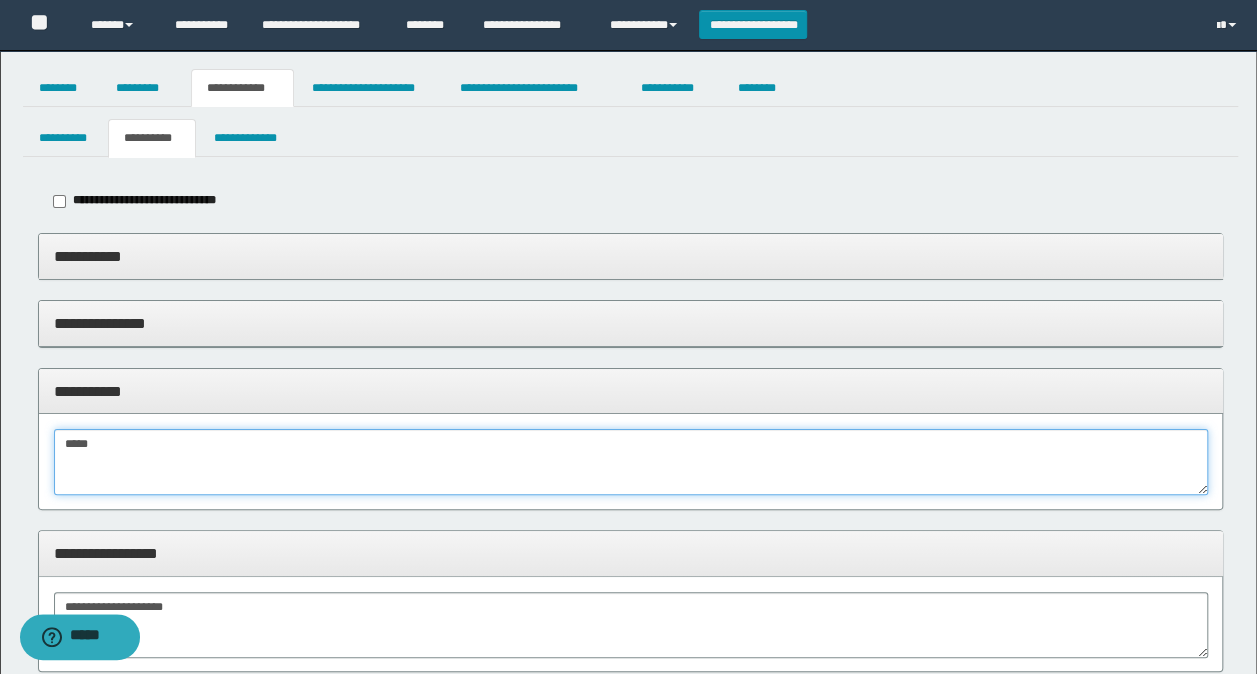 drag, startPoint x: 213, startPoint y: 474, endPoint x: -4, endPoint y: 451, distance: 218.21548 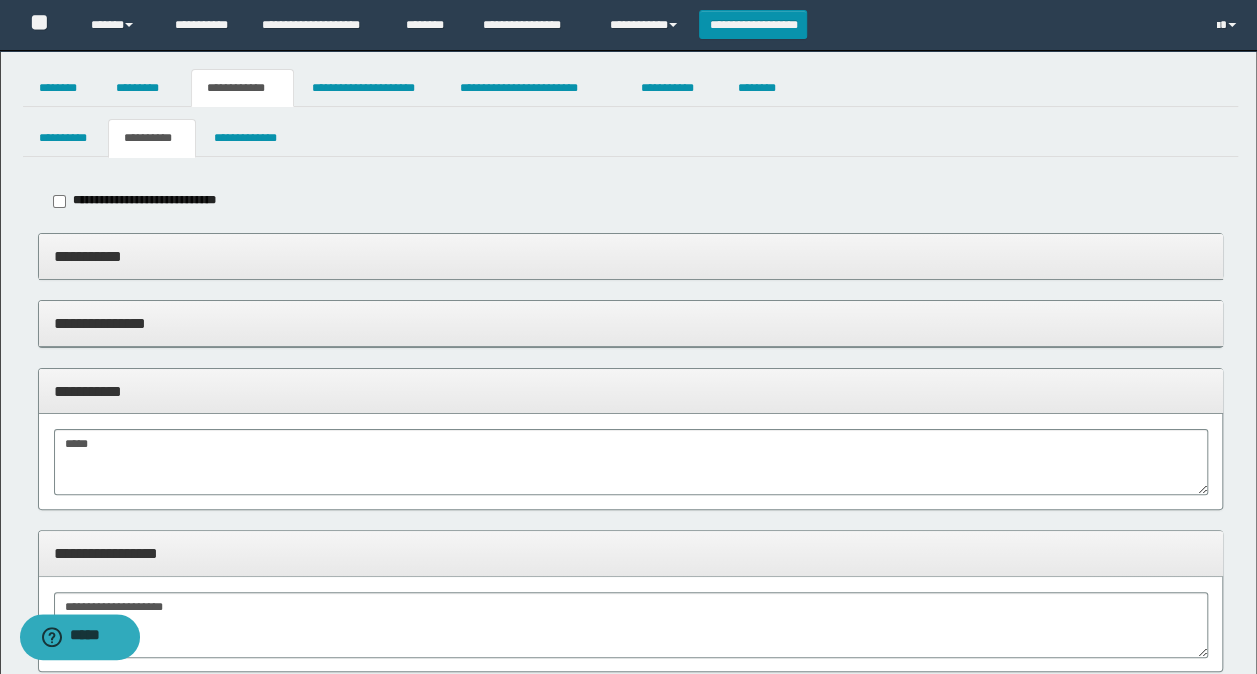 click on "**********" at bounding box center [631, 333] 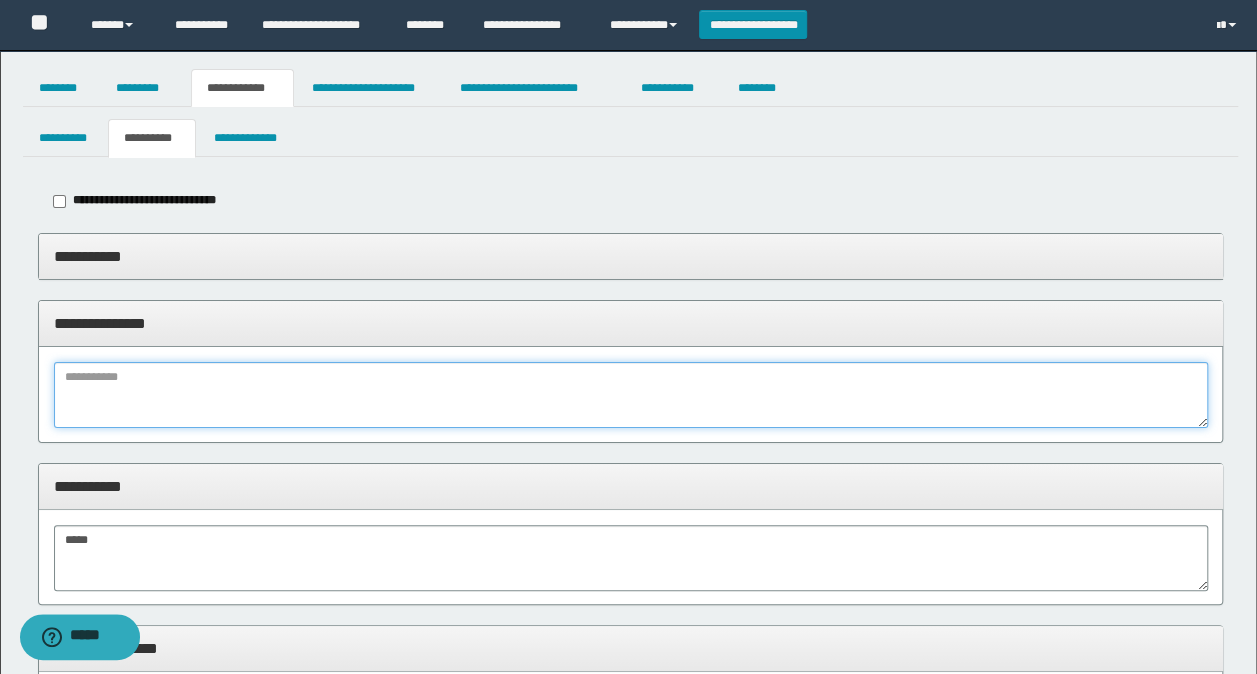drag, startPoint x: 114, startPoint y: 324, endPoint x: 108, endPoint y: 393, distance: 69.260376 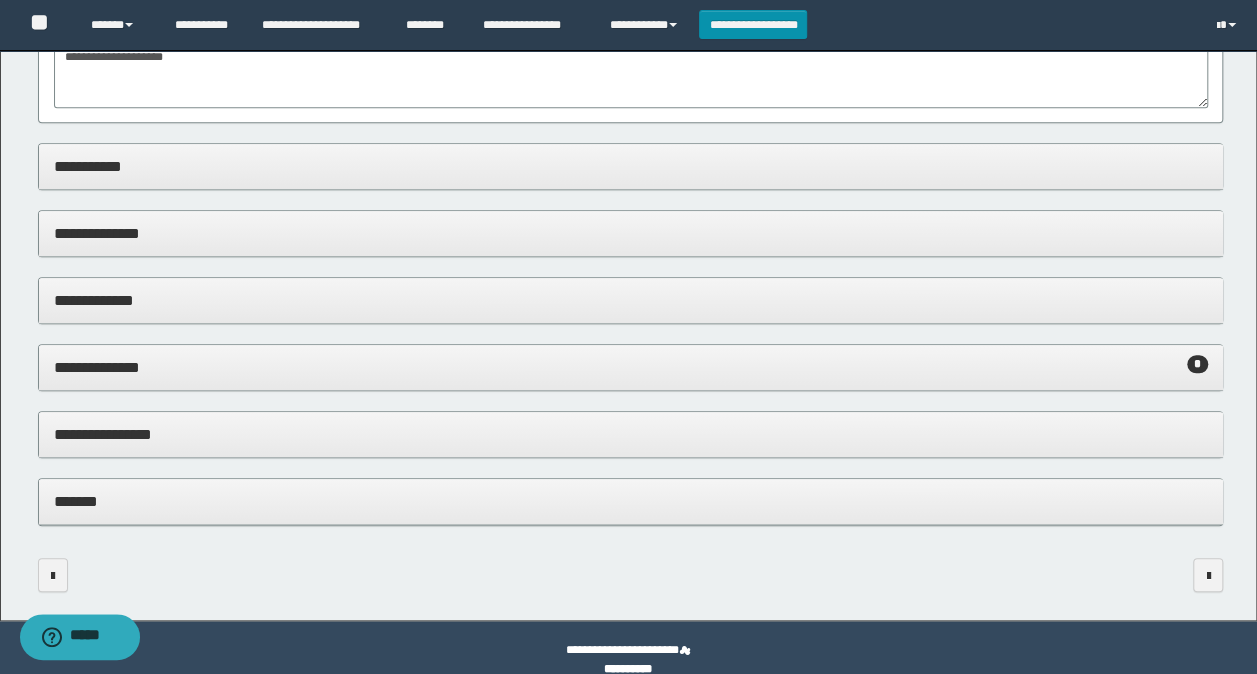 scroll, scrollTop: 670, scrollLeft: 0, axis: vertical 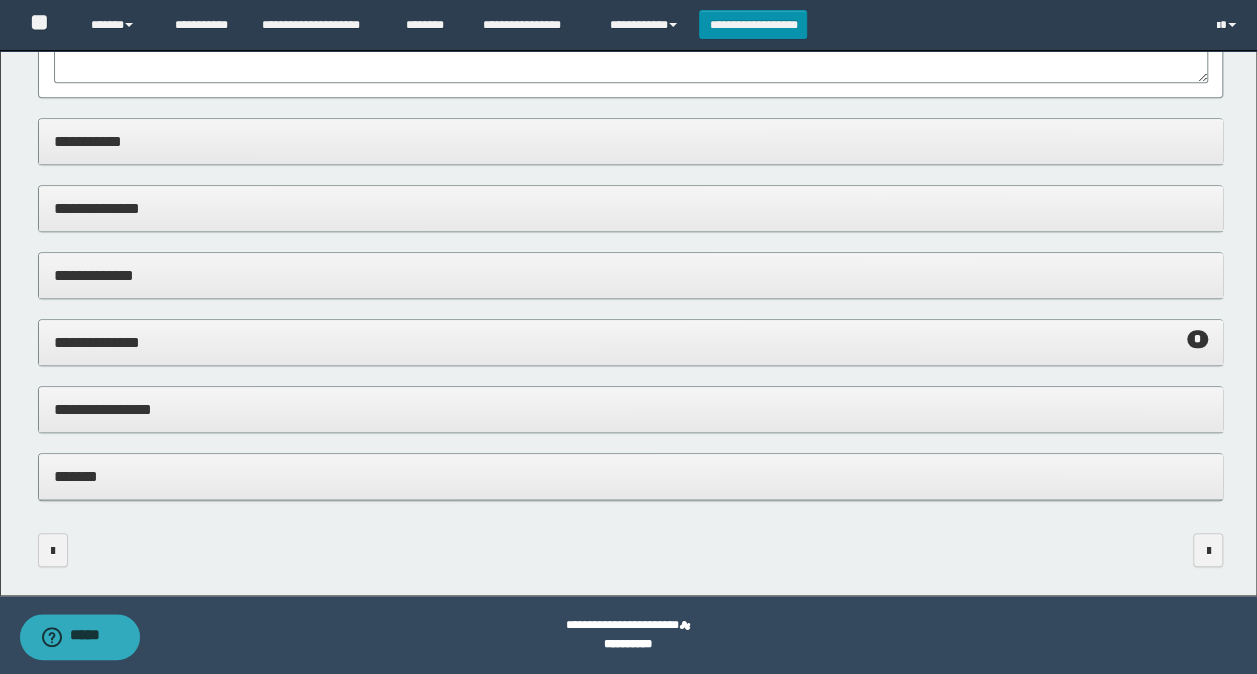 type on "*****" 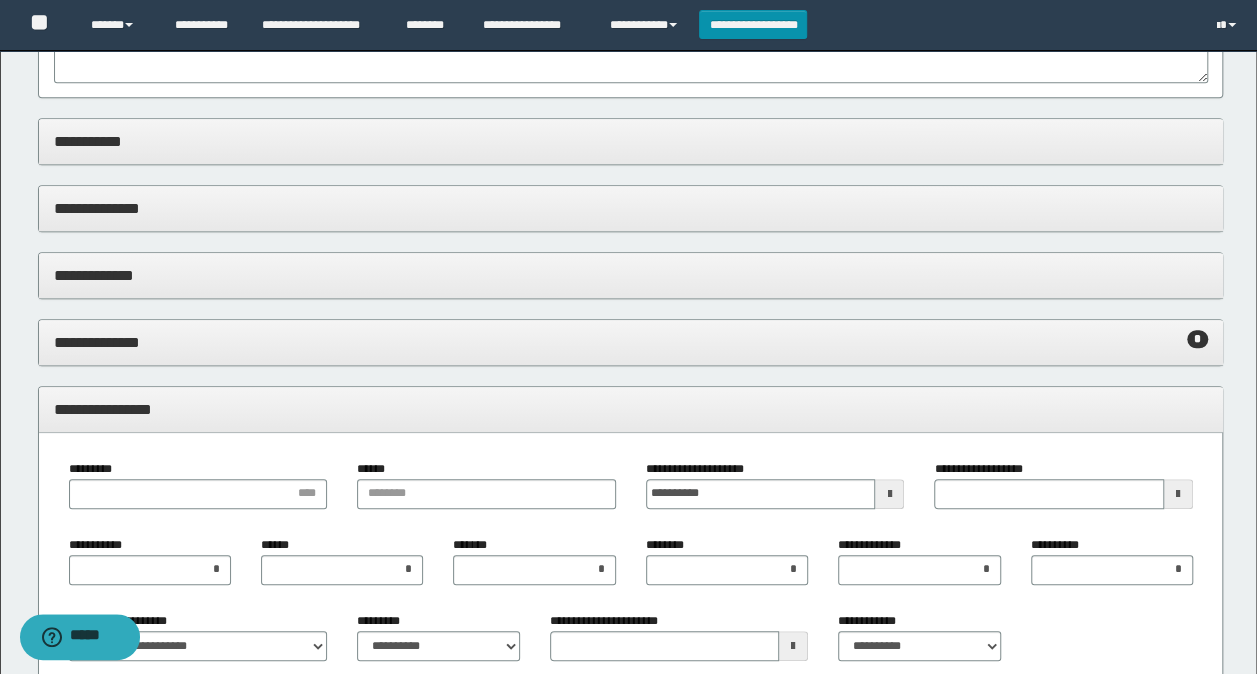 click on "**********" at bounding box center (631, 409) 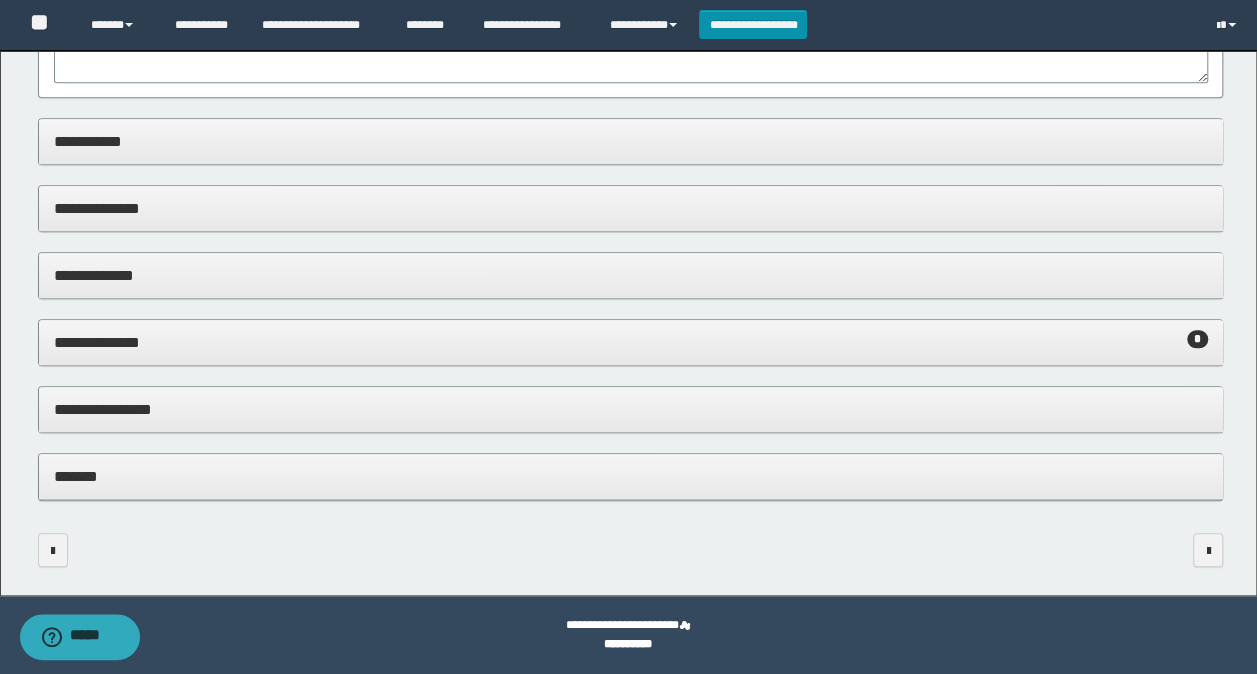 click on "**********" at bounding box center (631, 208) 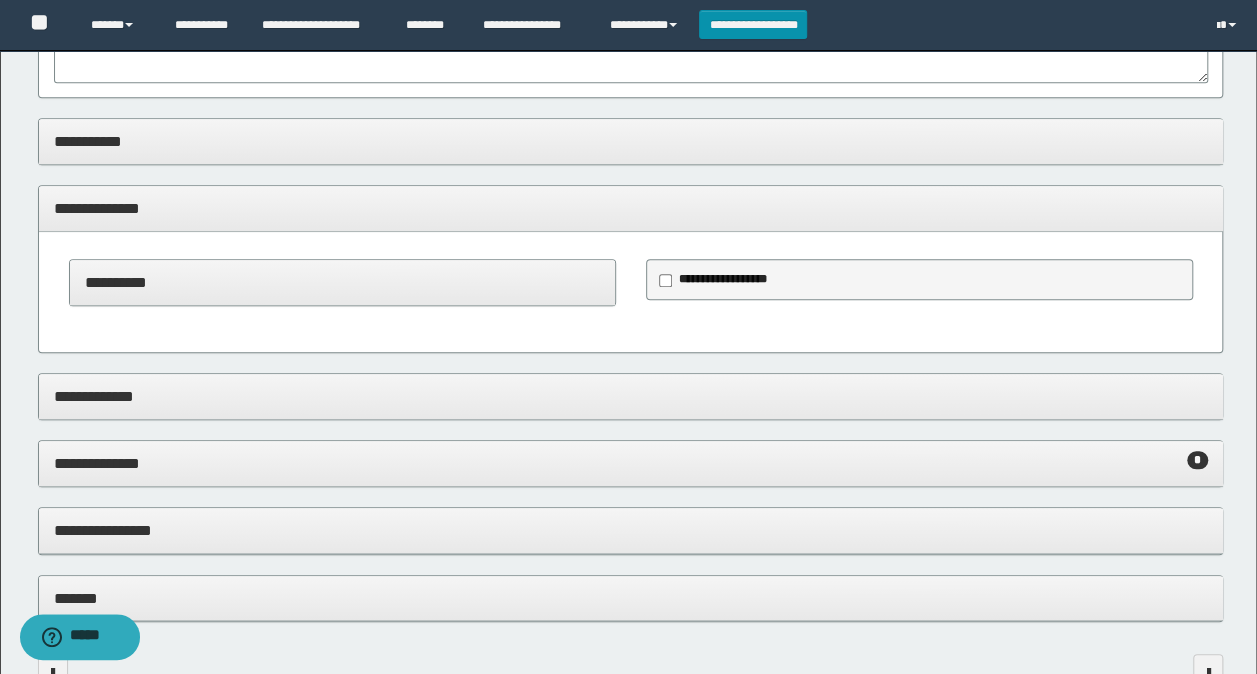 click on "**********" at bounding box center (631, 208) 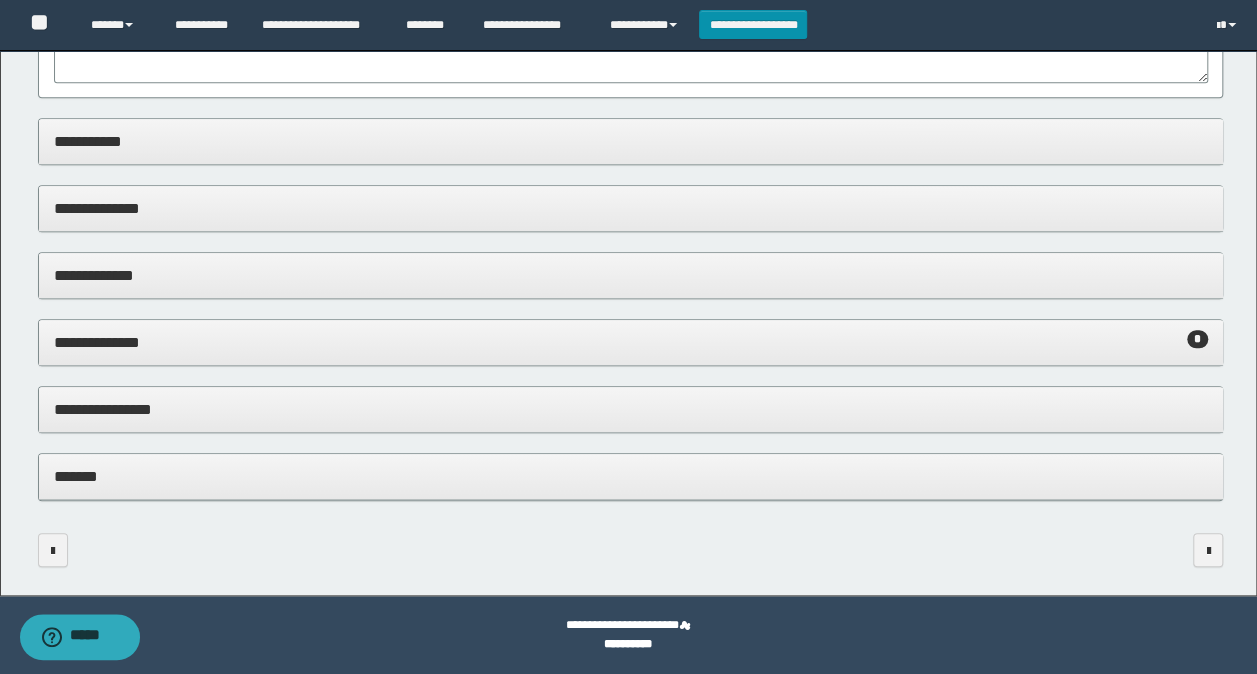 click on "**********" at bounding box center (631, 141) 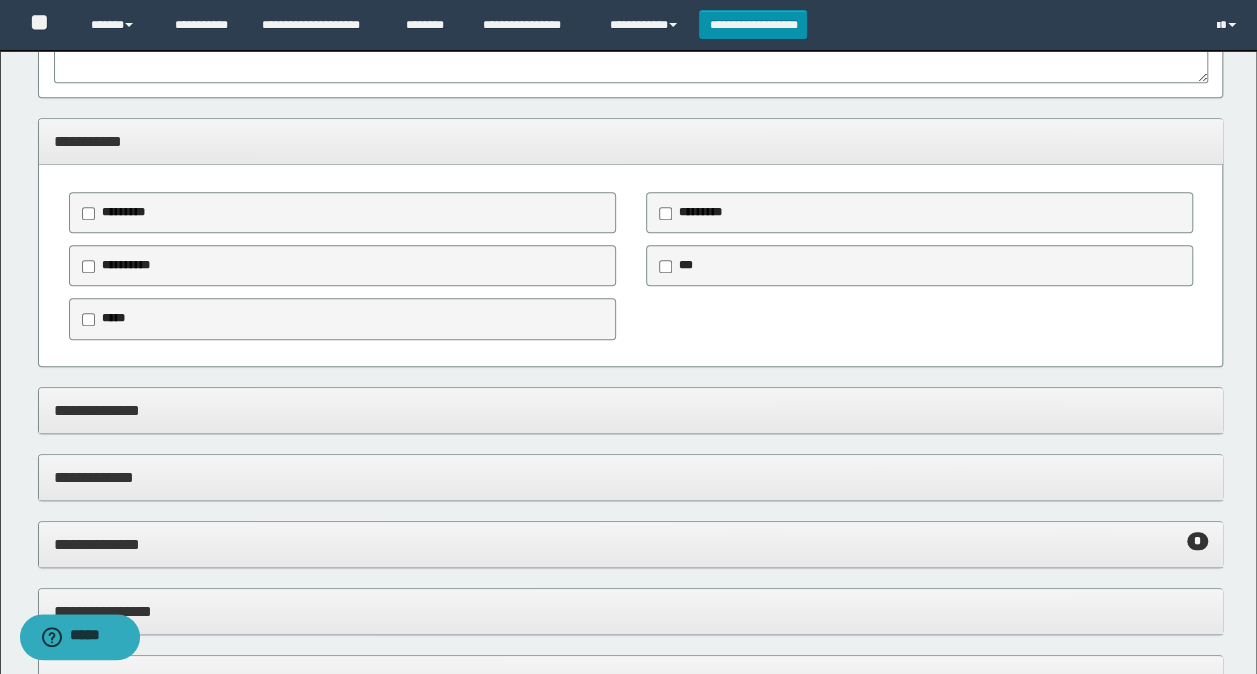click on "**********" at bounding box center (631, 141) 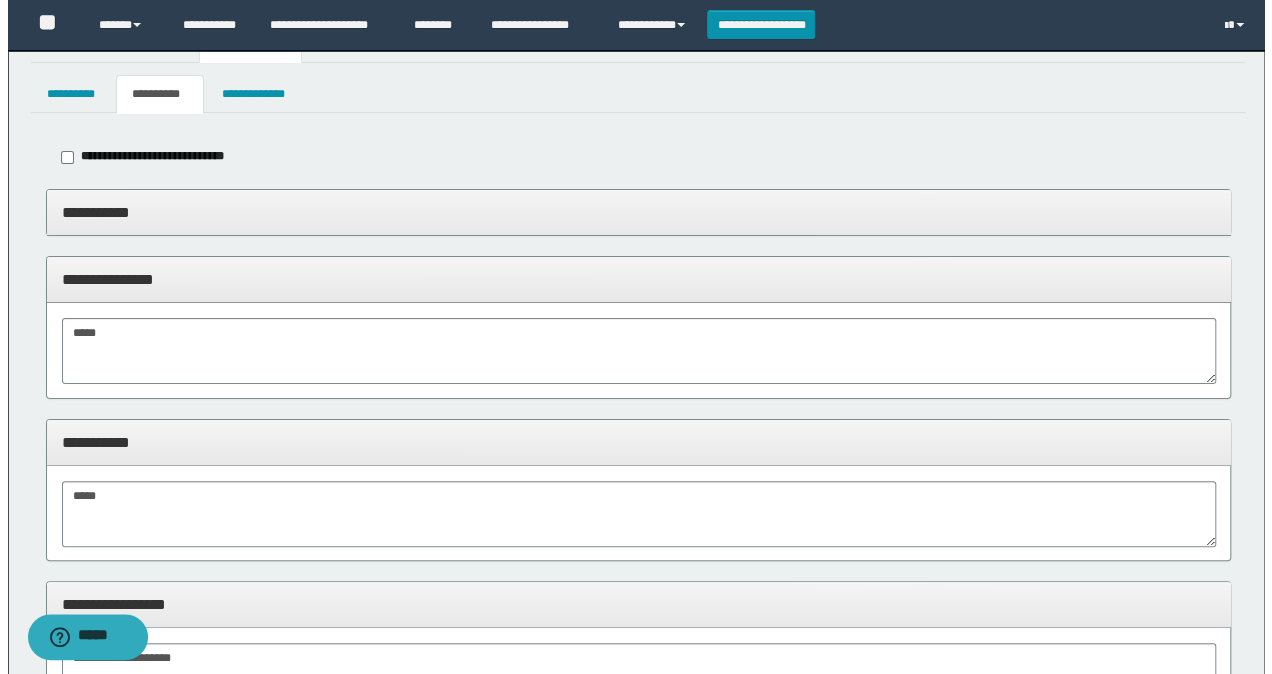 scroll, scrollTop: 0, scrollLeft: 0, axis: both 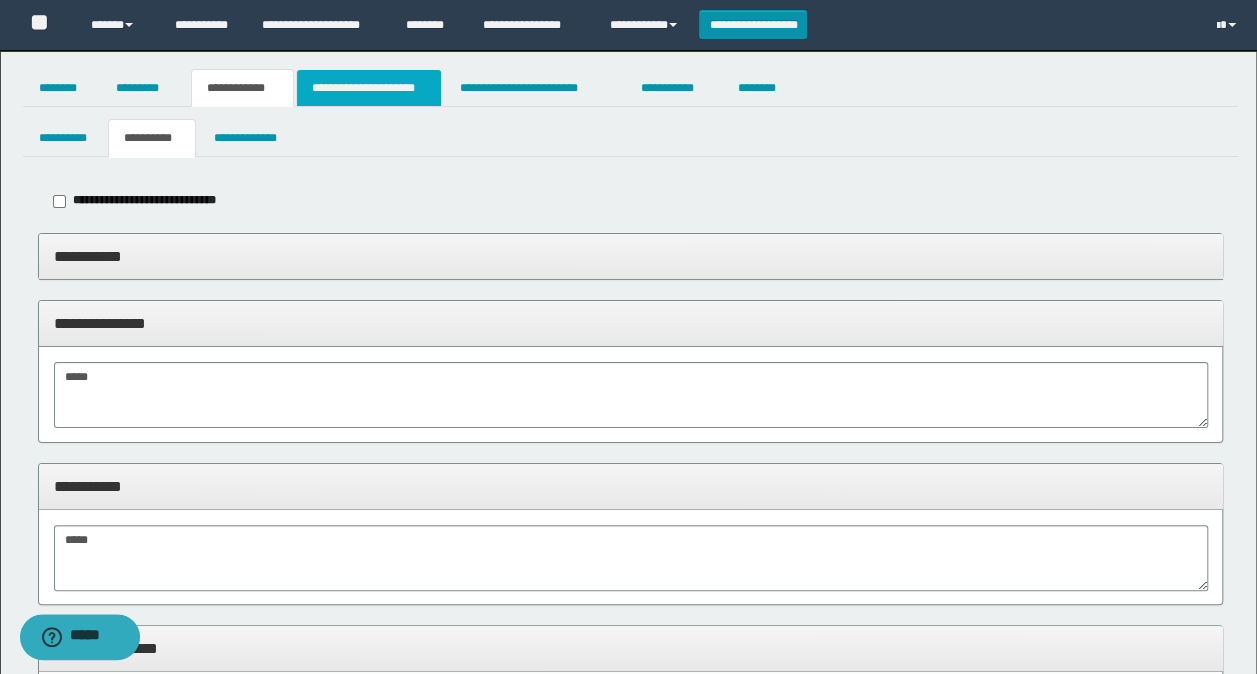 click on "**********" at bounding box center (369, 88) 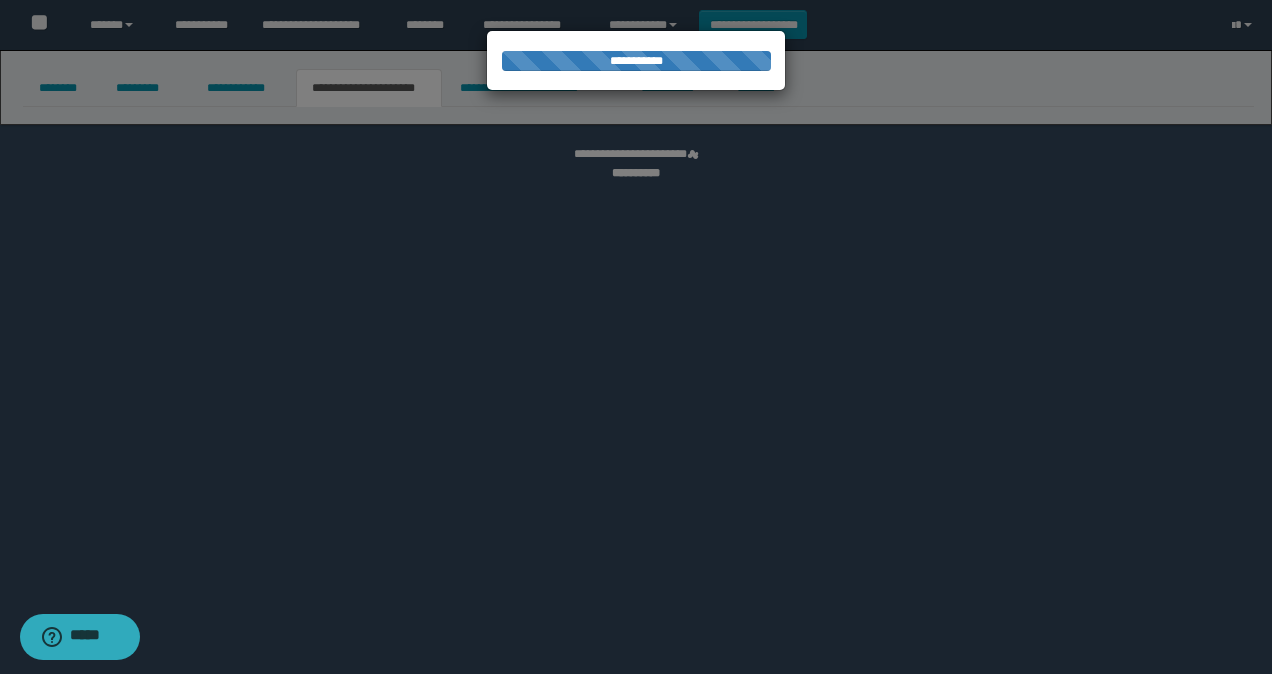 select on "*" 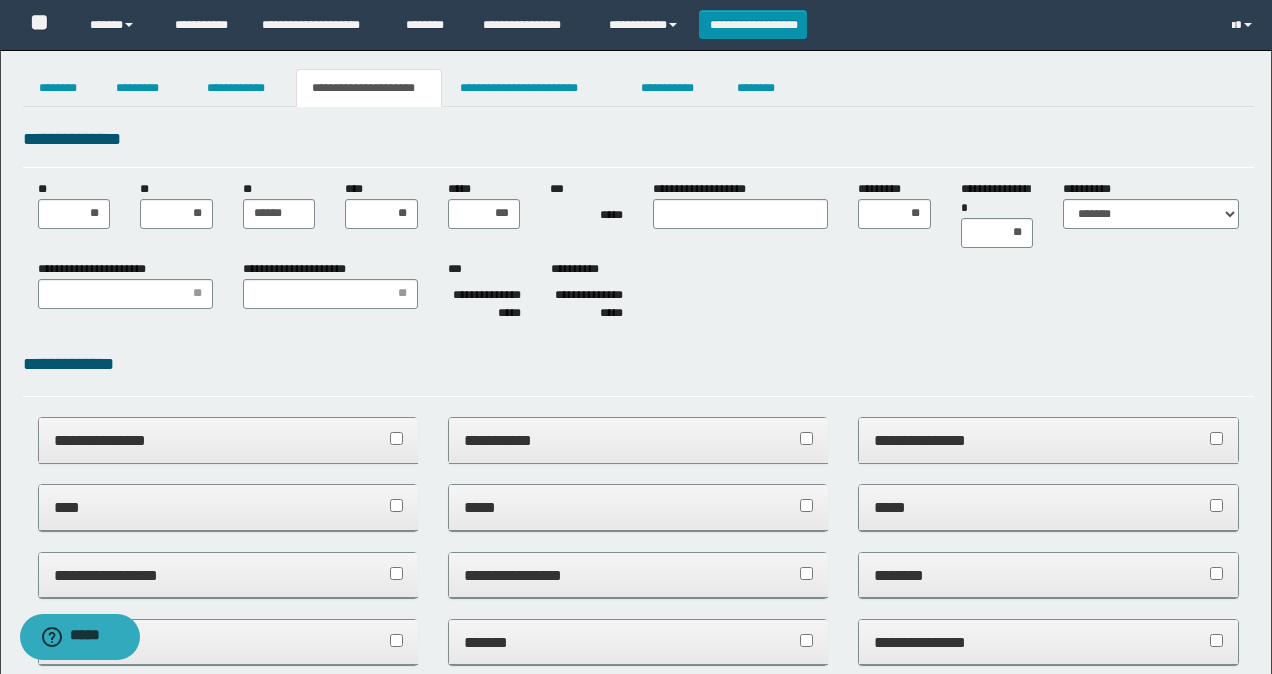 scroll, scrollTop: 0, scrollLeft: 0, axis: both 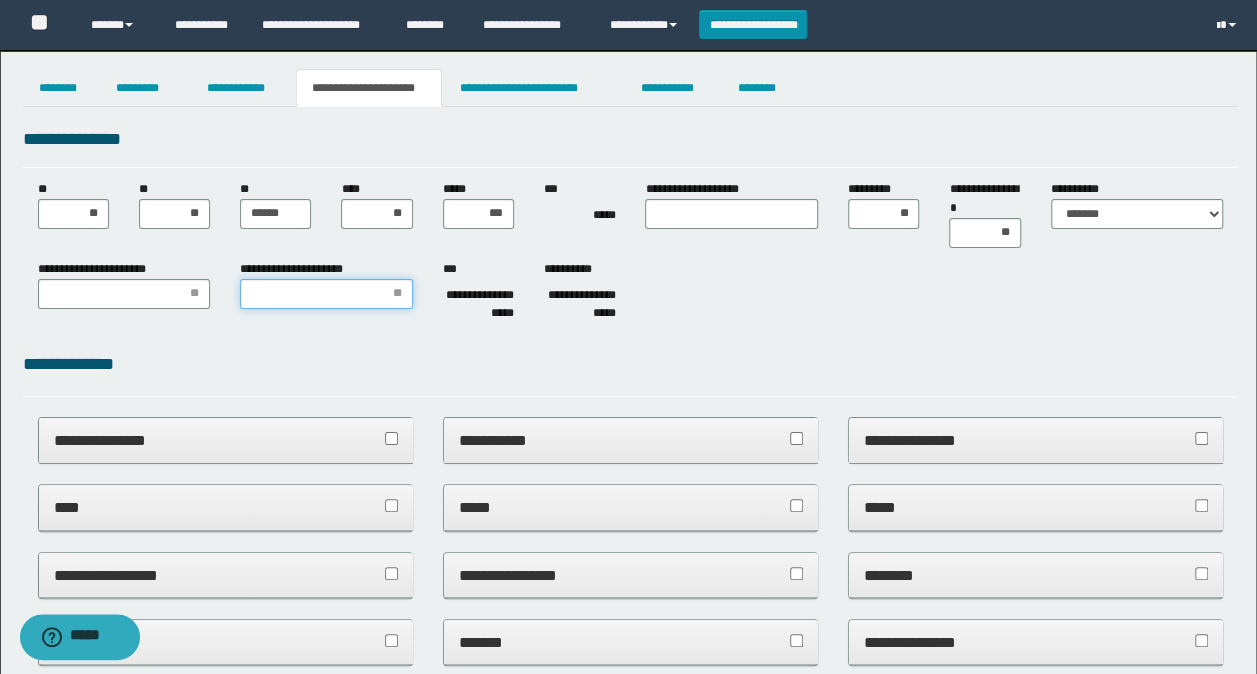 click on "**********" at bounding box center [326, 294] 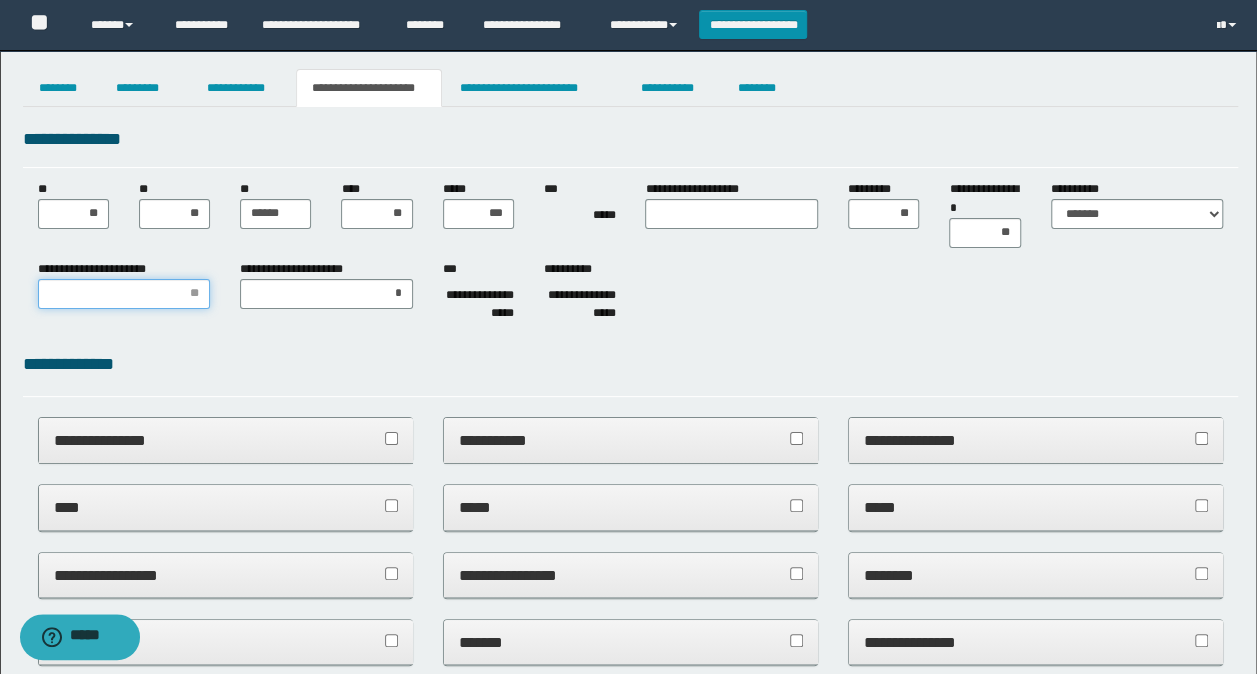 click on "**********" at bounding box center [124, 294] 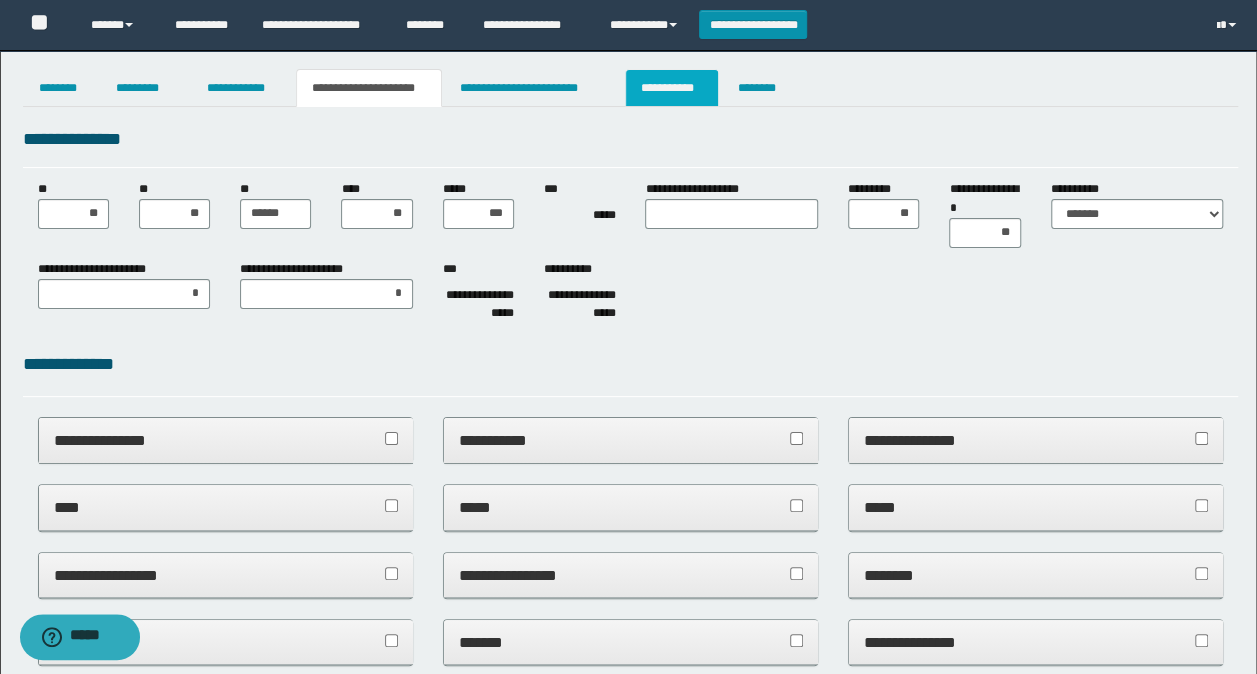 click on "**********" at bounding box center (672, 88) 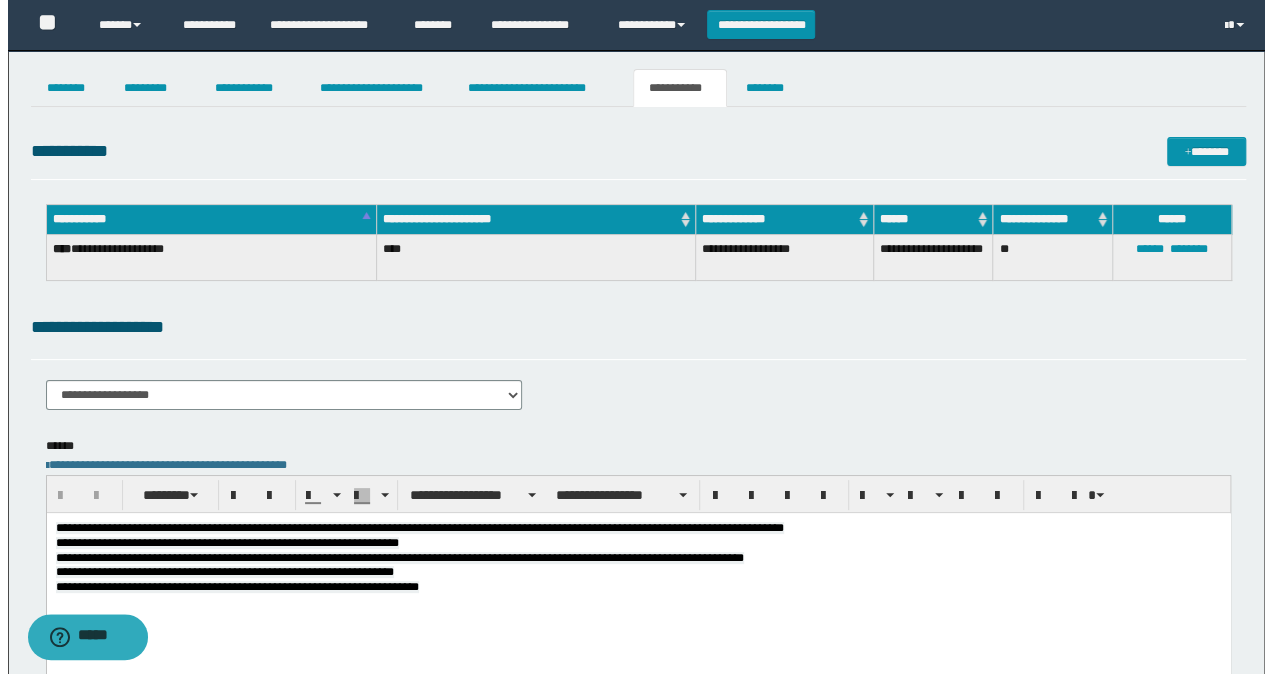 scroll, scrollTop: 0, scrollLeft: 0, axis: both 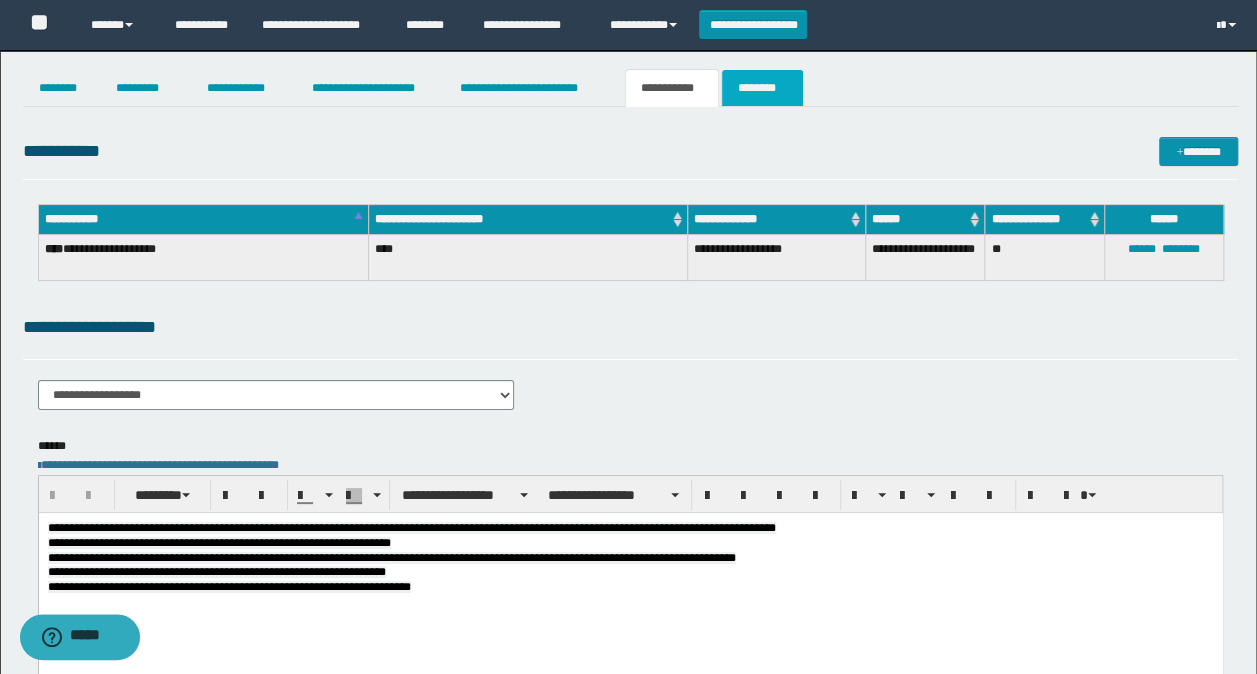 click on "********" at bounding box center [762, 88] 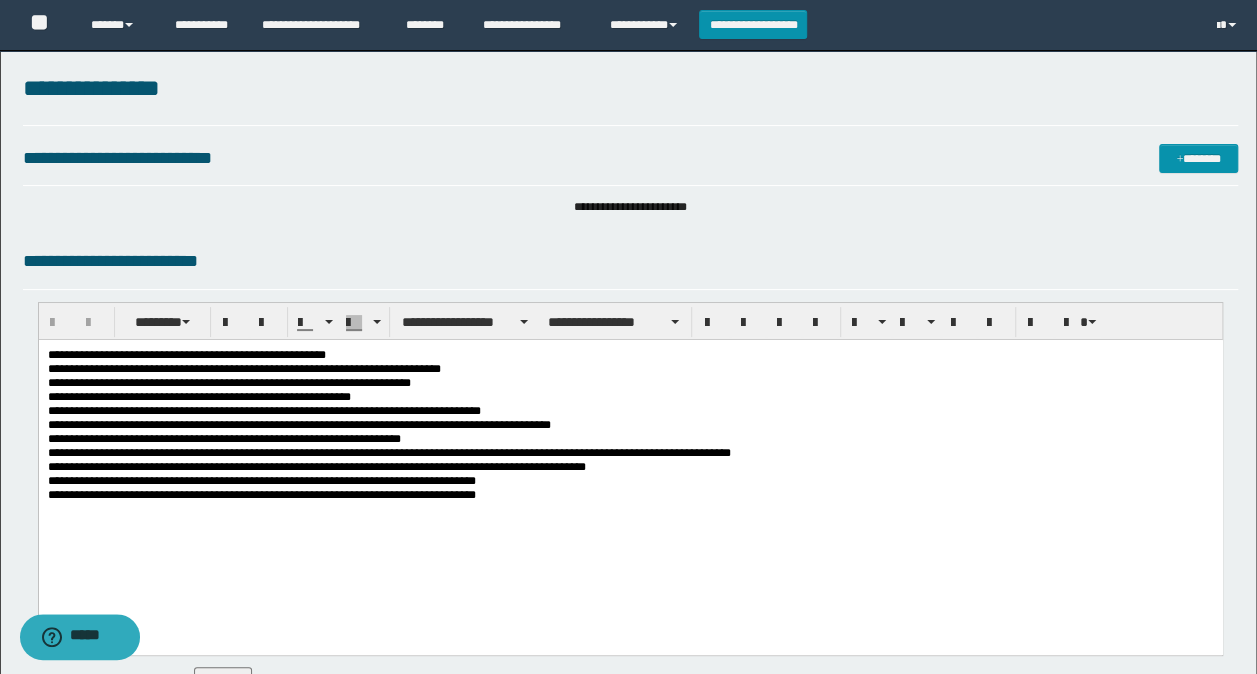 scroll, scrollTop: 0, scrollLeft: 0, axis: both 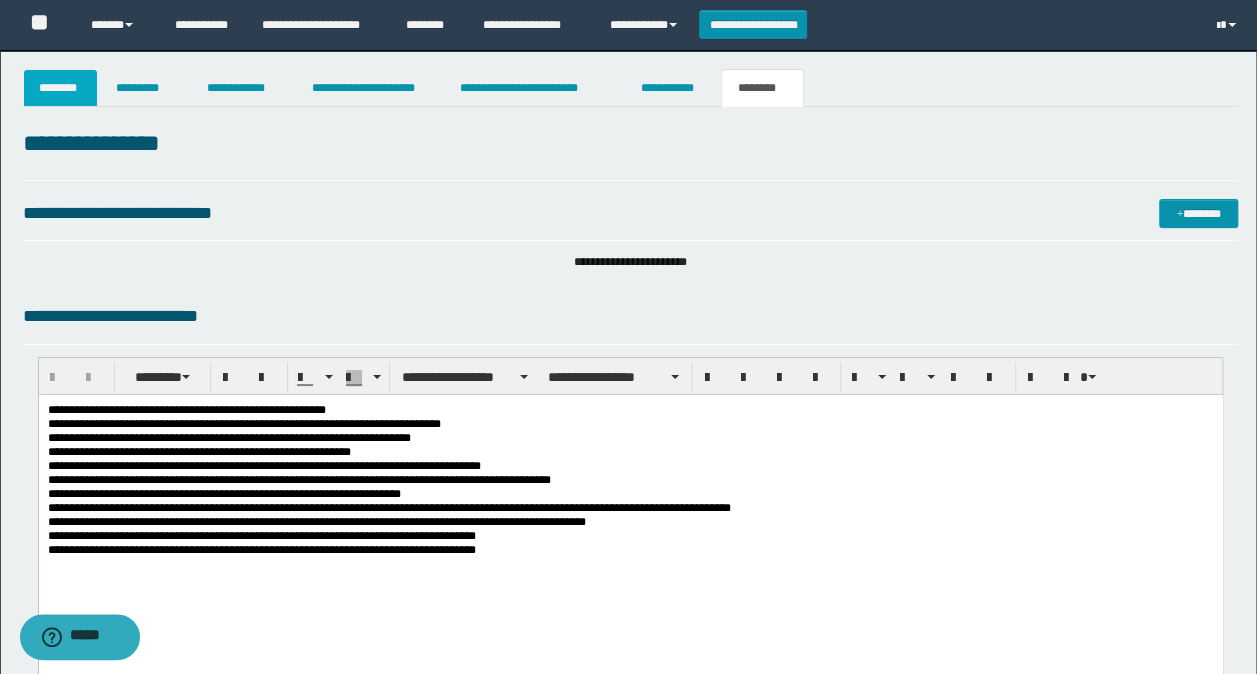 click on "********" at bounding box center (61, 88) 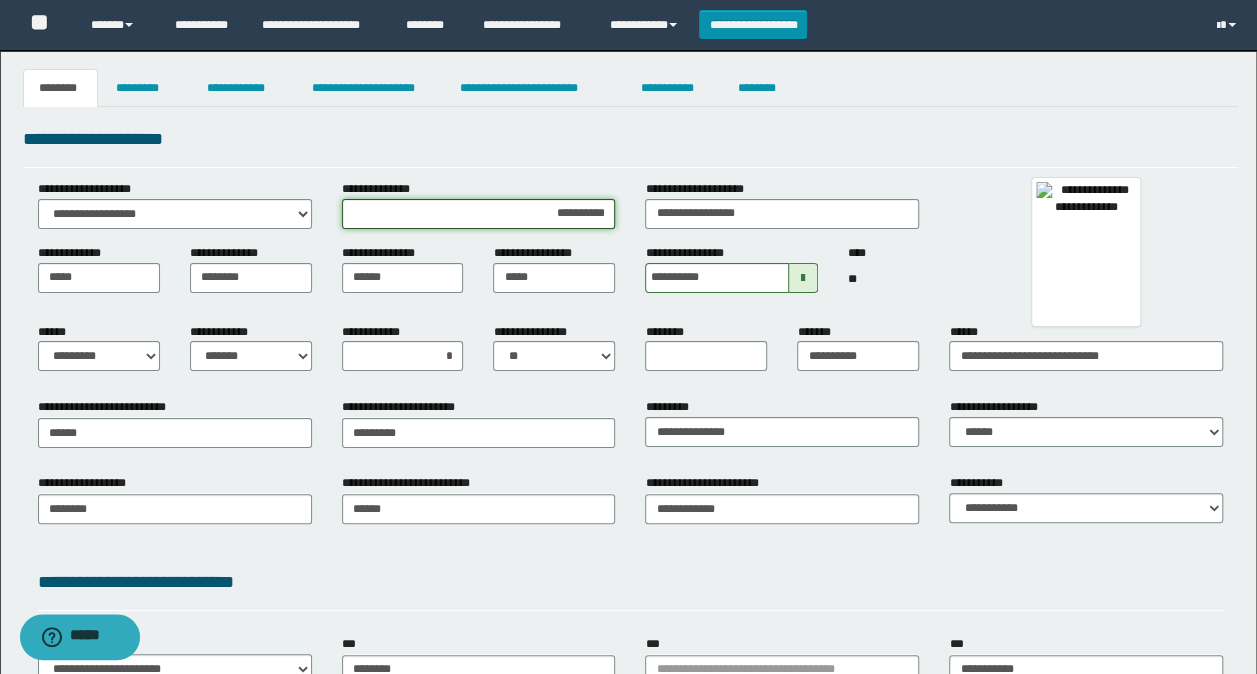 drag, startPoint x: 534, startPoint y: 212, endPoint x: 648, endPoint y: 224, distance: 114.62984 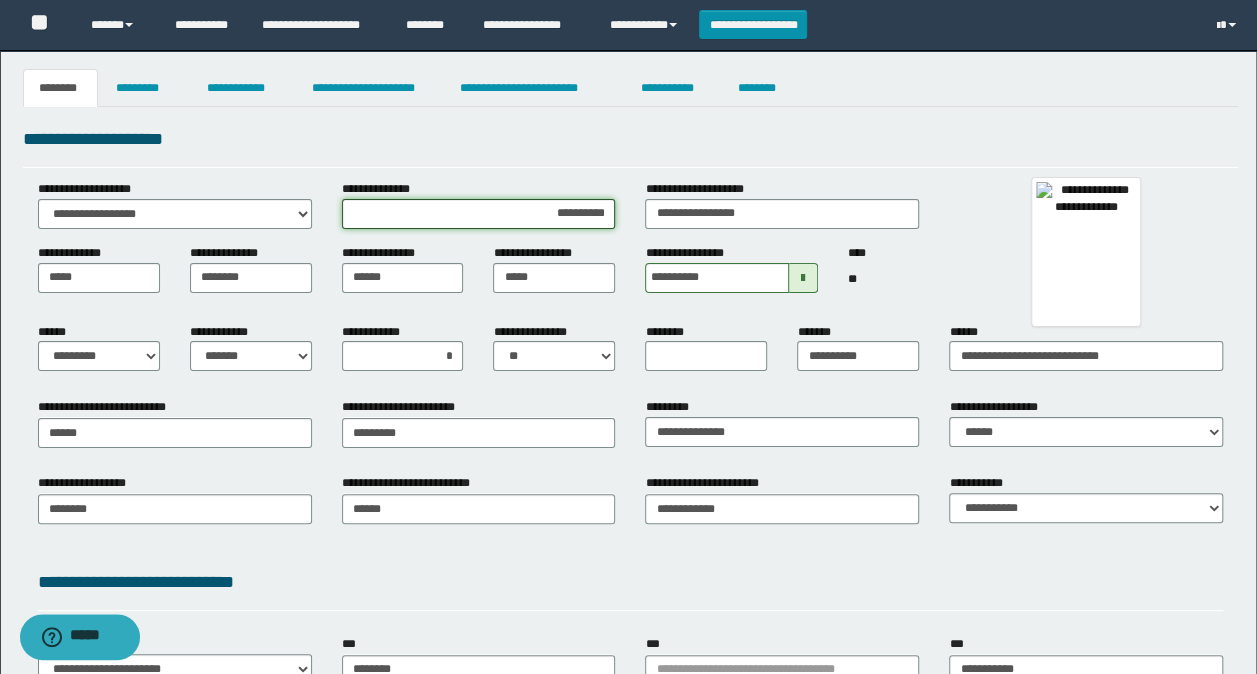 click on "**********" at bounding box center [479, 212] 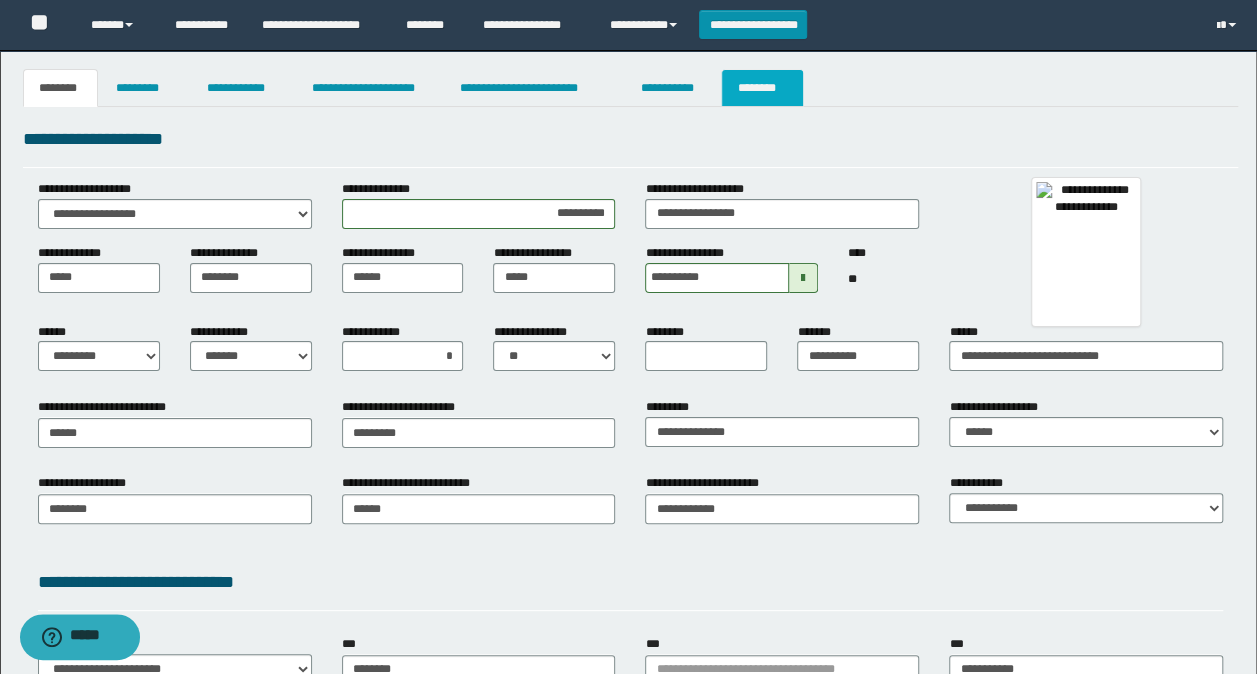 click on "********" at bounding box center [762, 88] 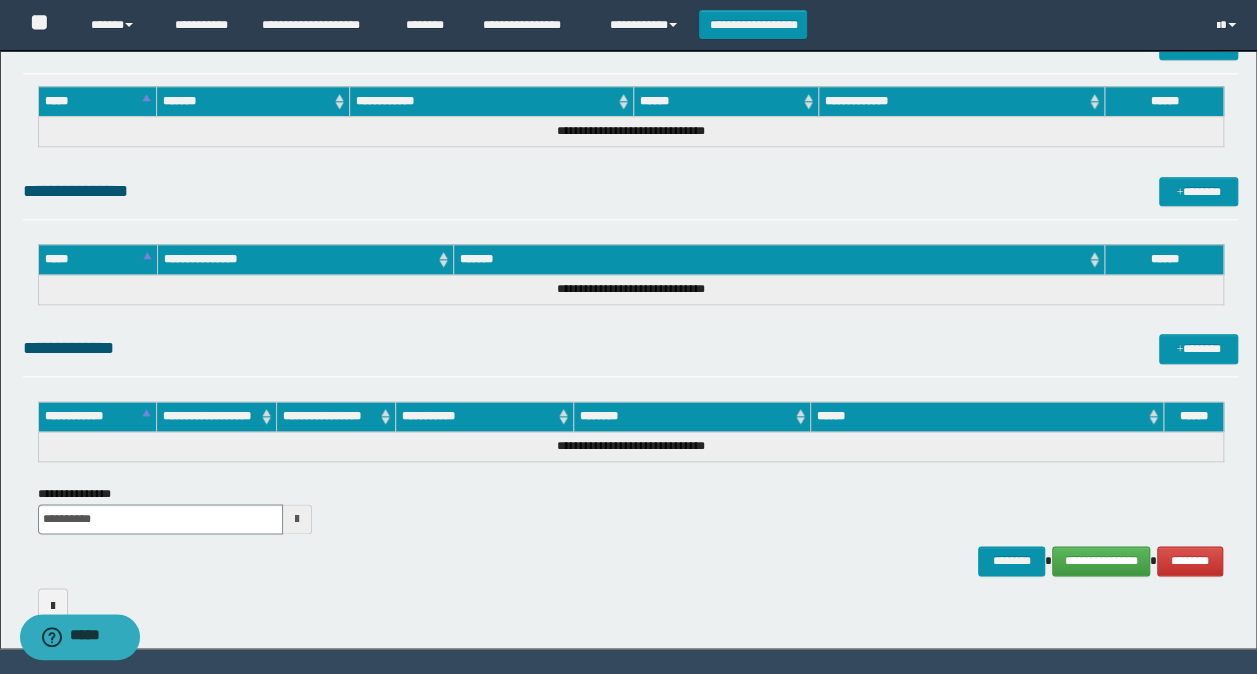 scroll, scrollTop: 1022, scrollLeft: 0, axis: vertical 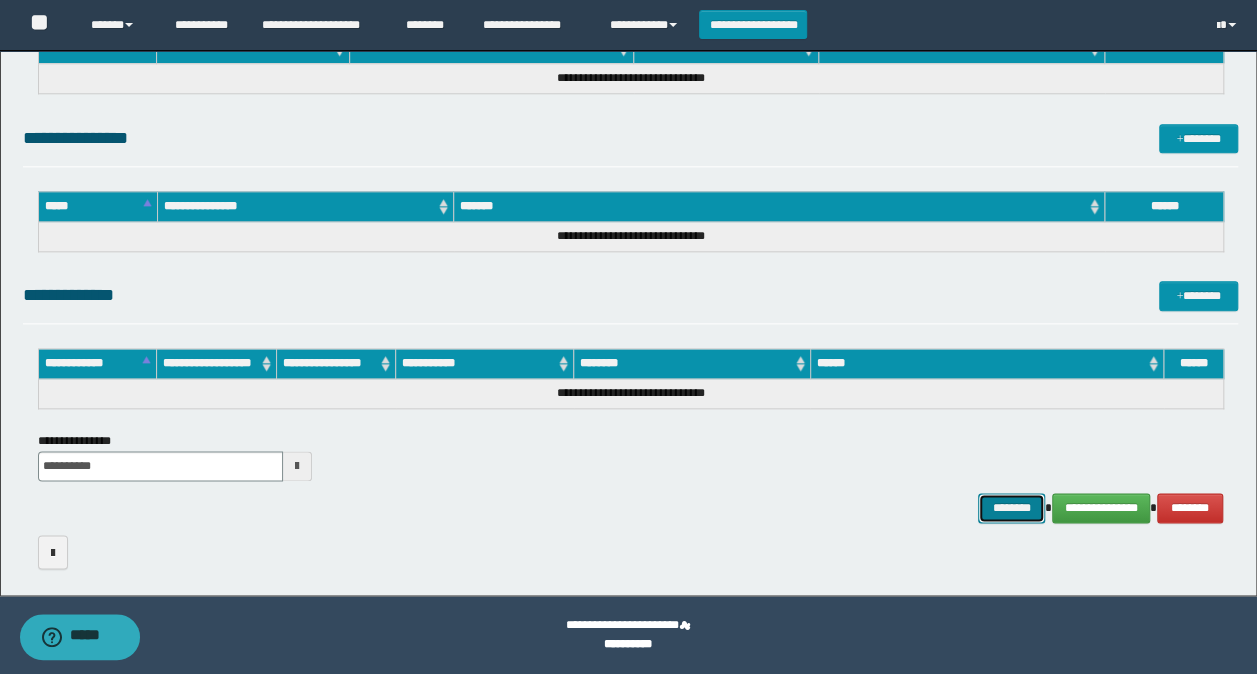 click on "********" at bounding box center [1011, 507] 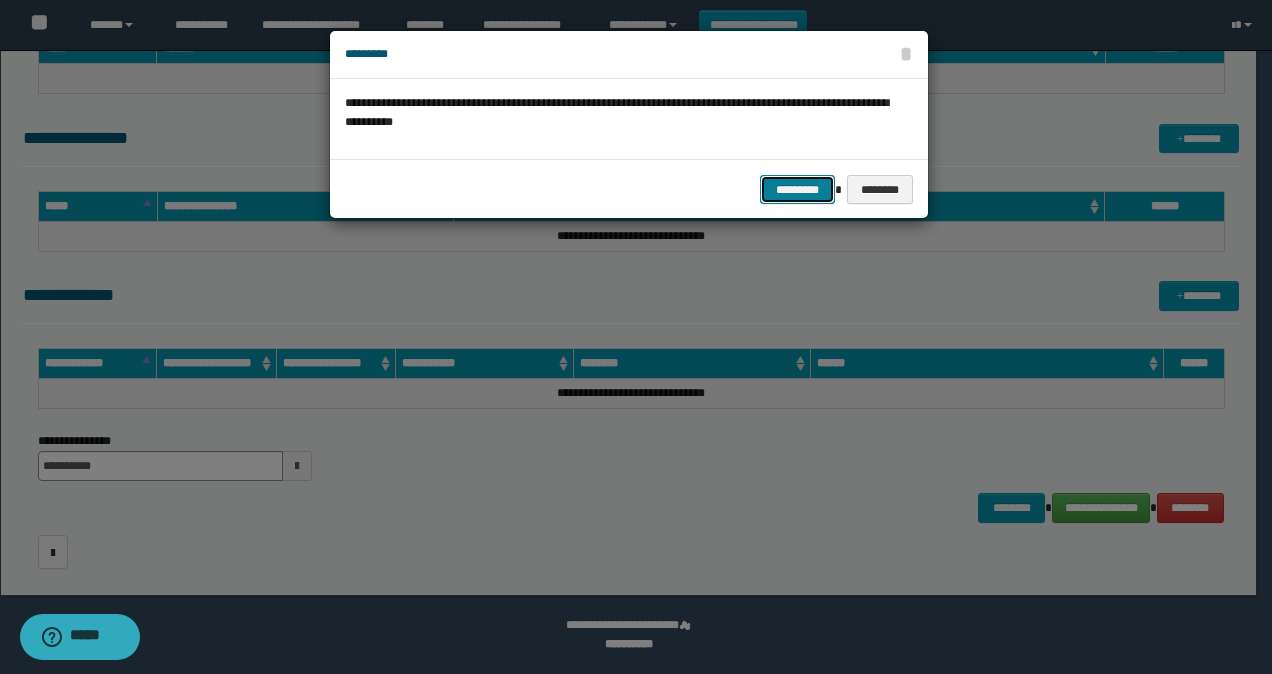 click on "*********" at bounding box center [797, 189] 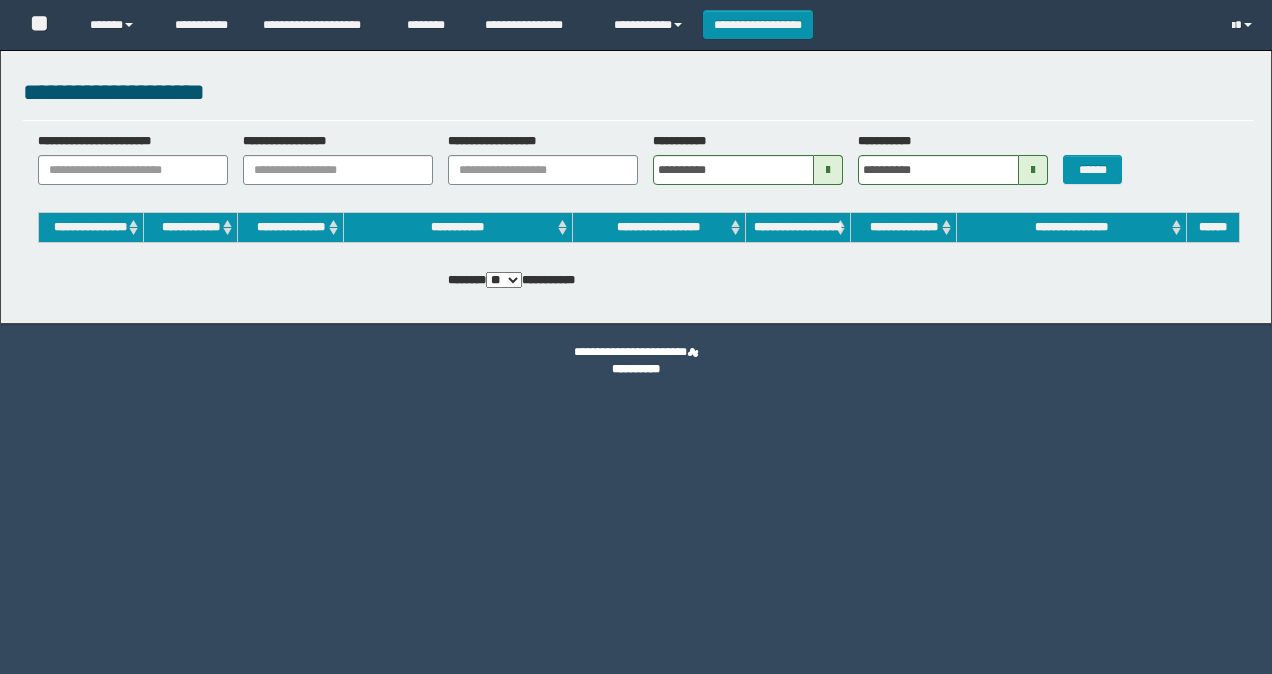 scroll, scrollTop: 0, scrollLeft: 0, axis: both 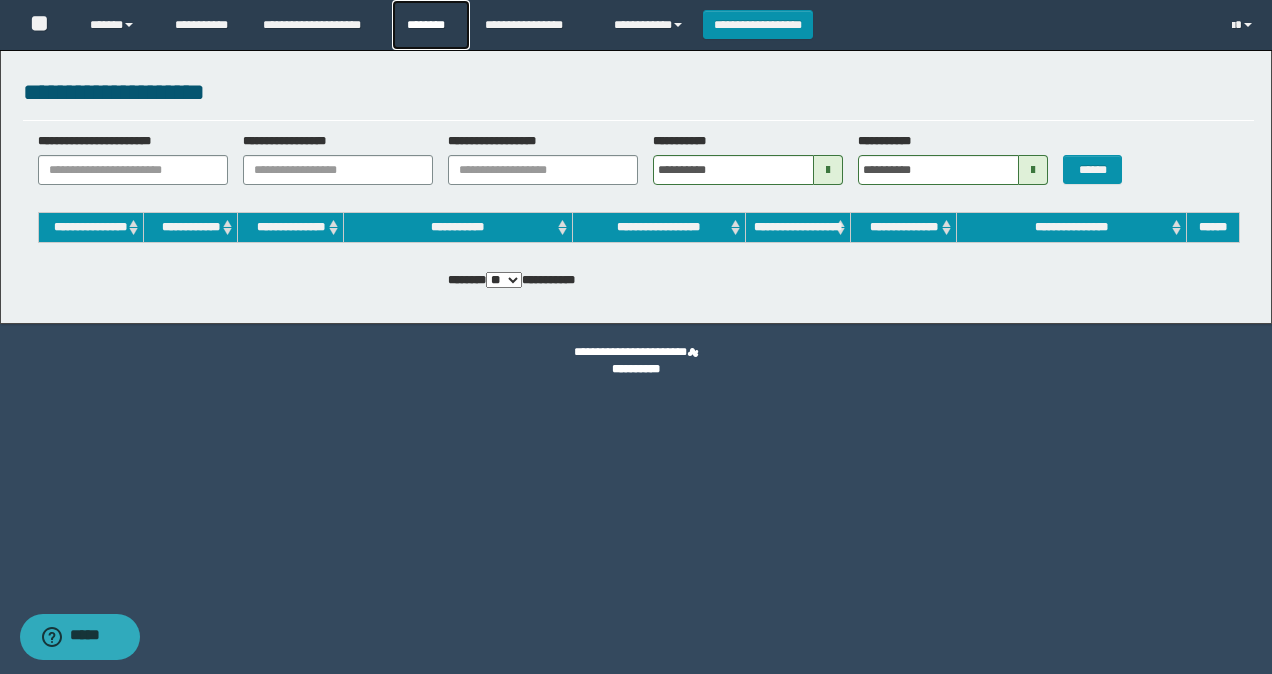 click on "********" at bounding box center [431, 25] 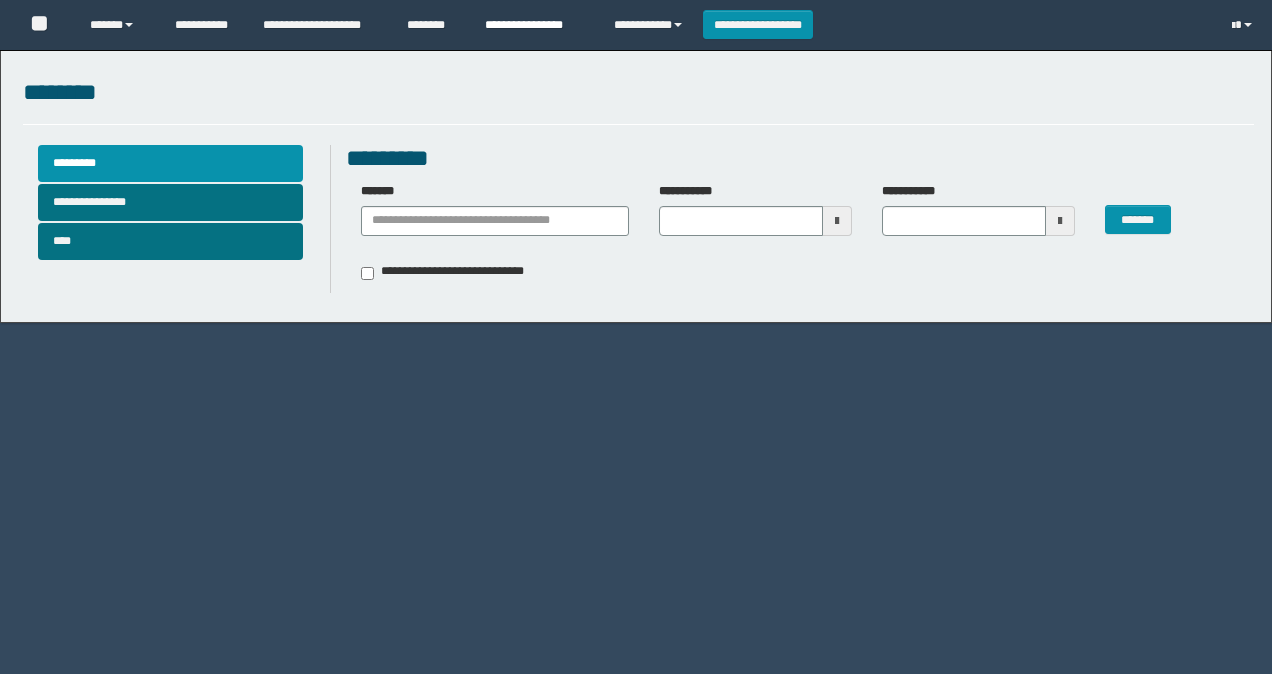 scroll, scrollTop: 0, scrollLeft: 0, axis: both 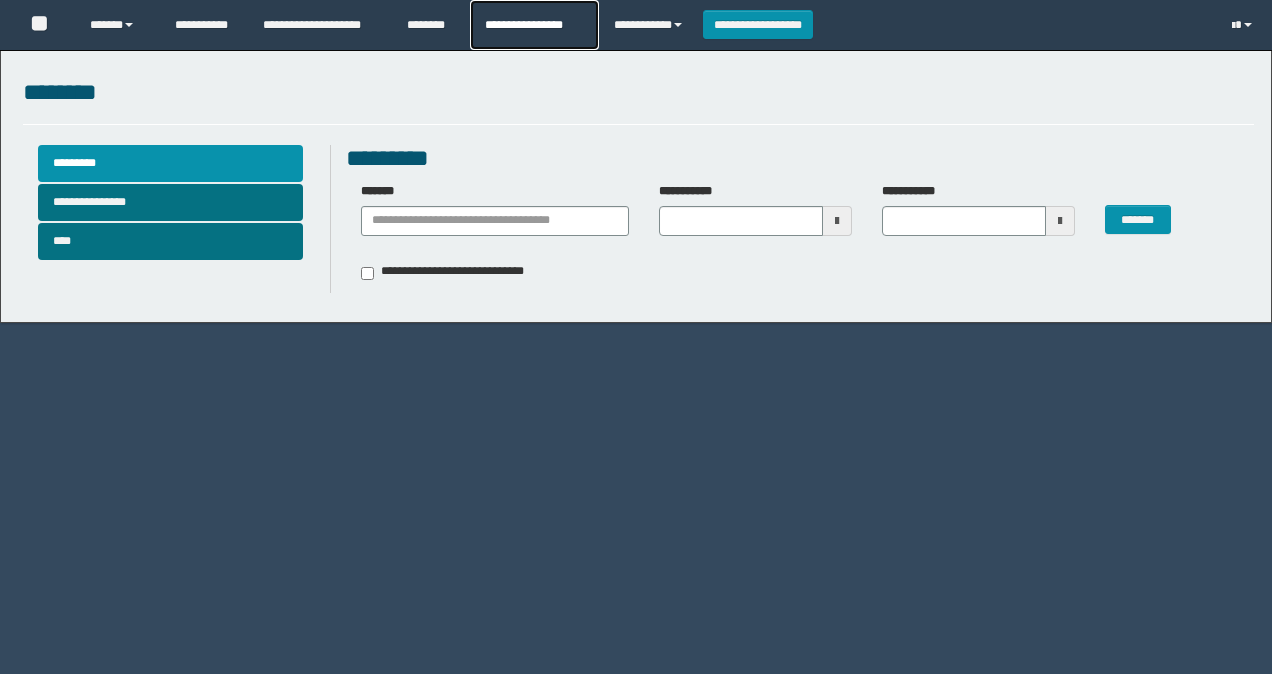 click on "**********" at bounding box center (534, 25) 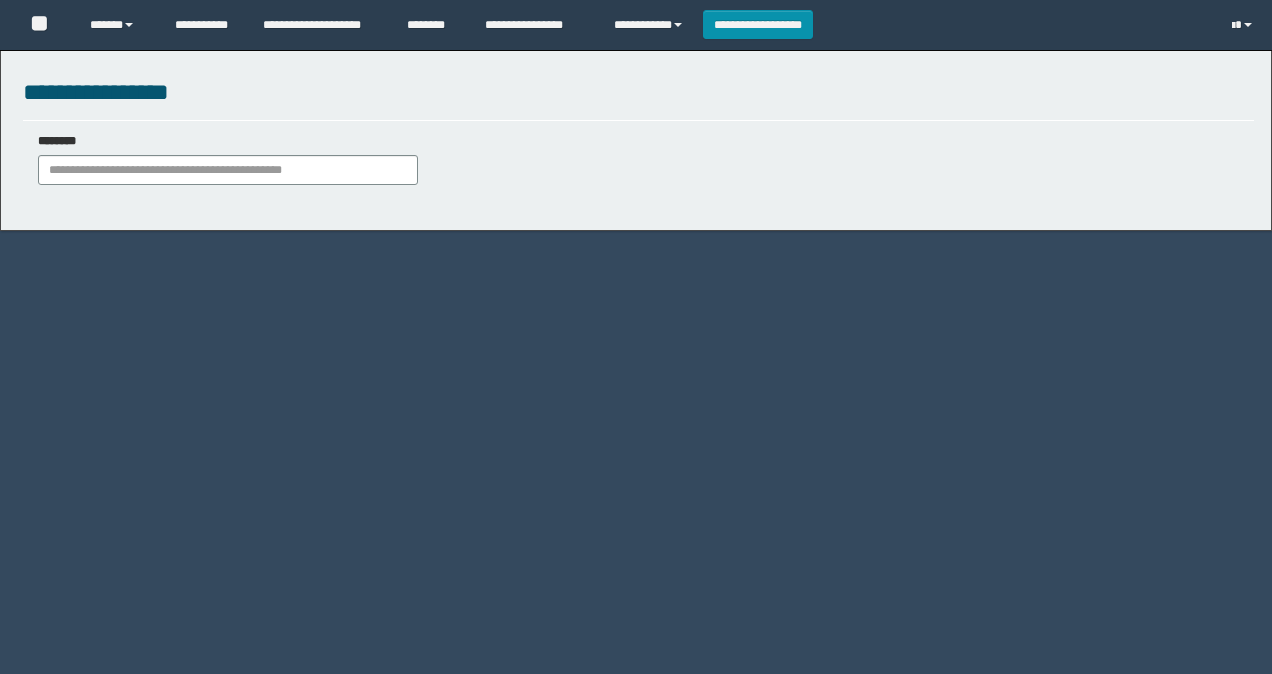 scroll, scrollTop: 0, scrollLeft: 0, axis: both 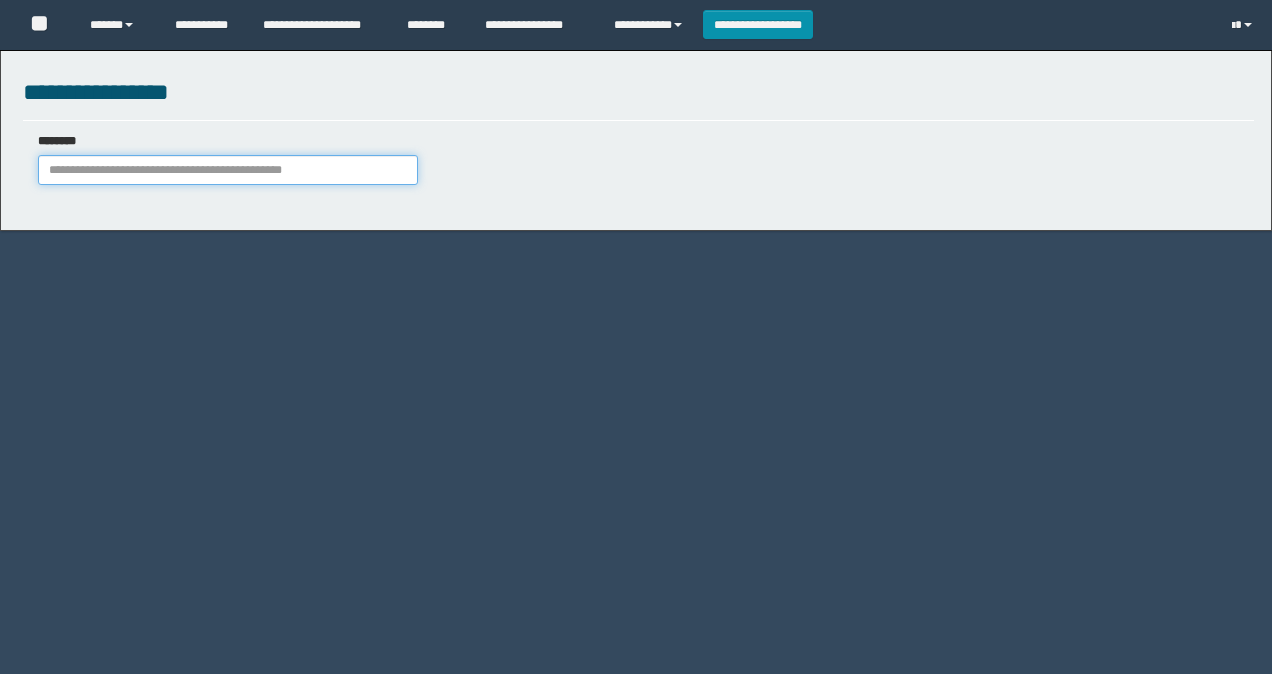 click on "********" at bounding box center [228, 170] 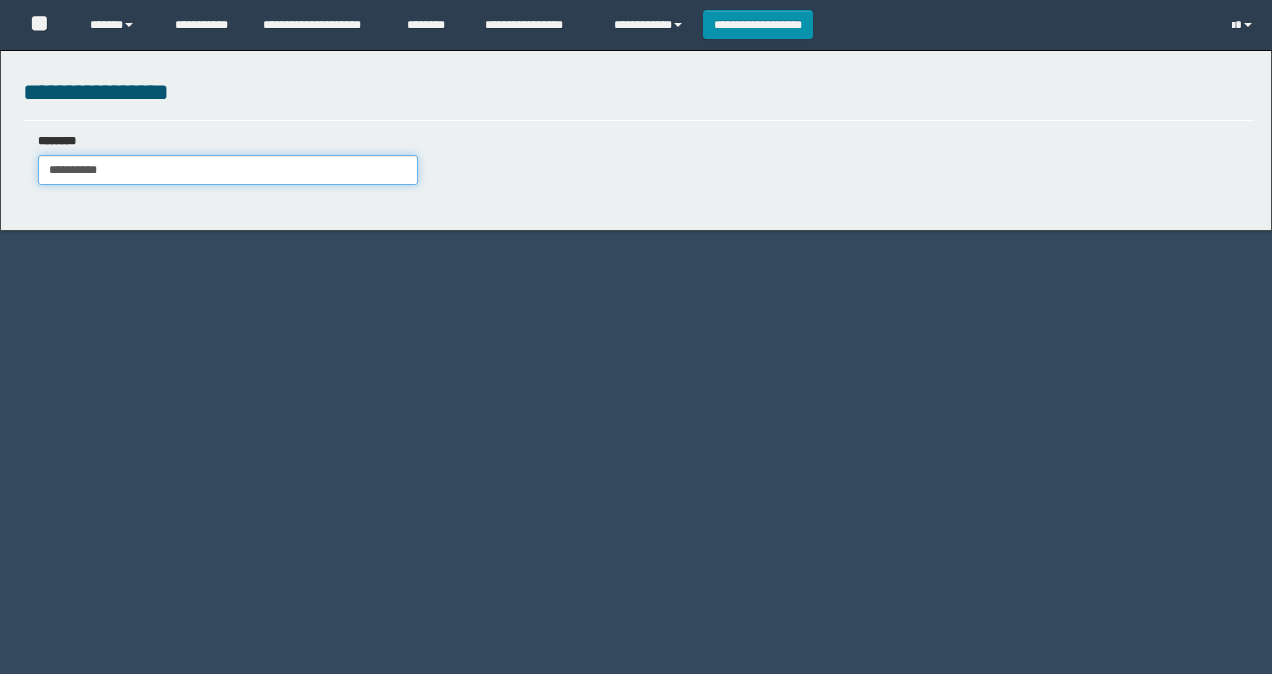 type on "**********" 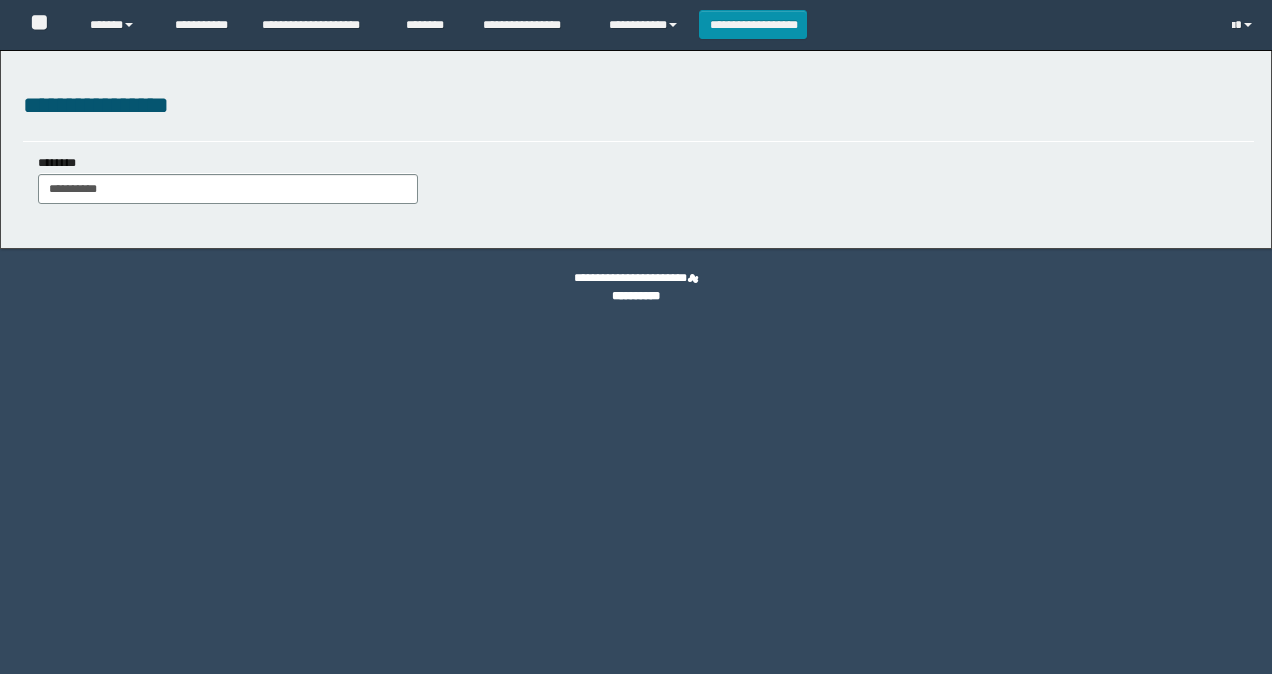 scroll, scrollTop: 0, scrollLeft: 0, axis: both 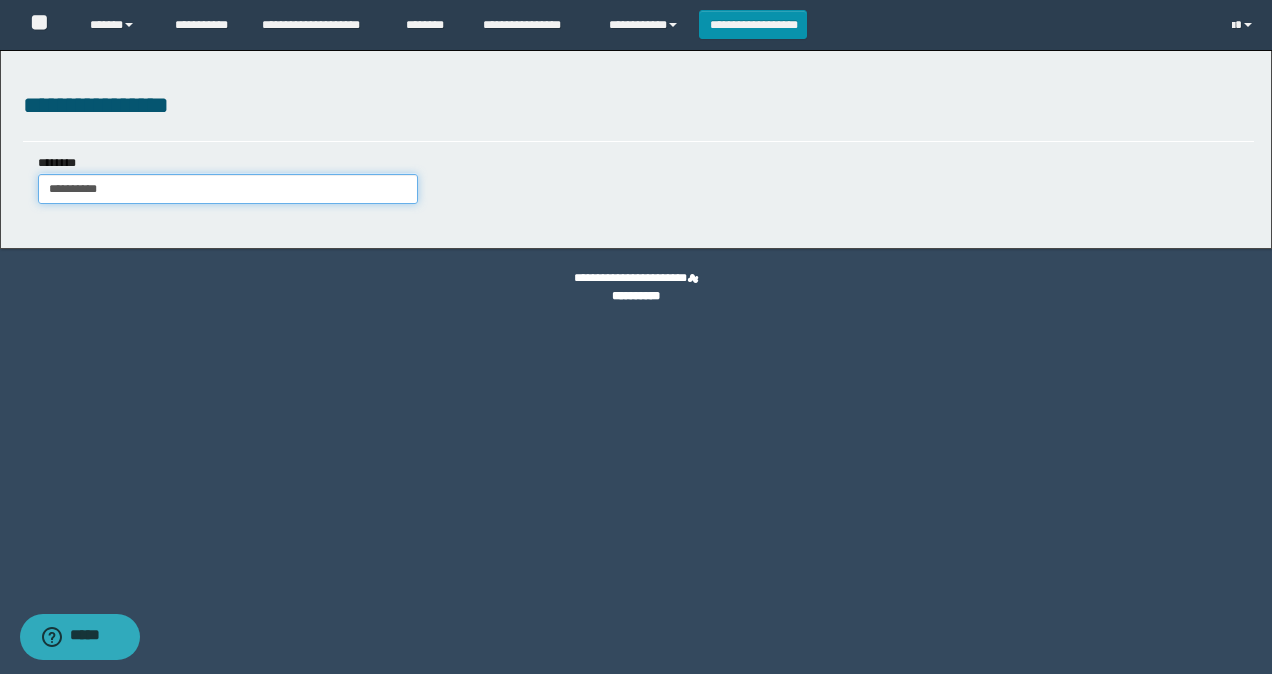 click on "**********" at bounding box center (228, 189) 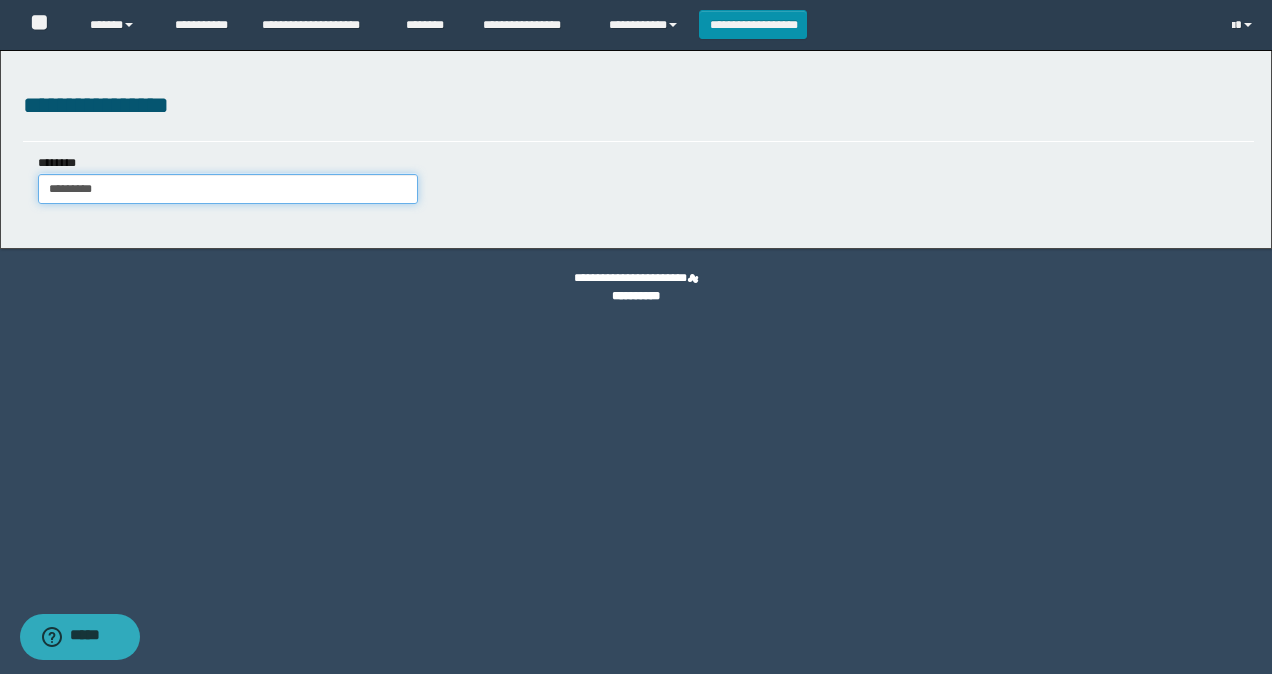 type on "**********" 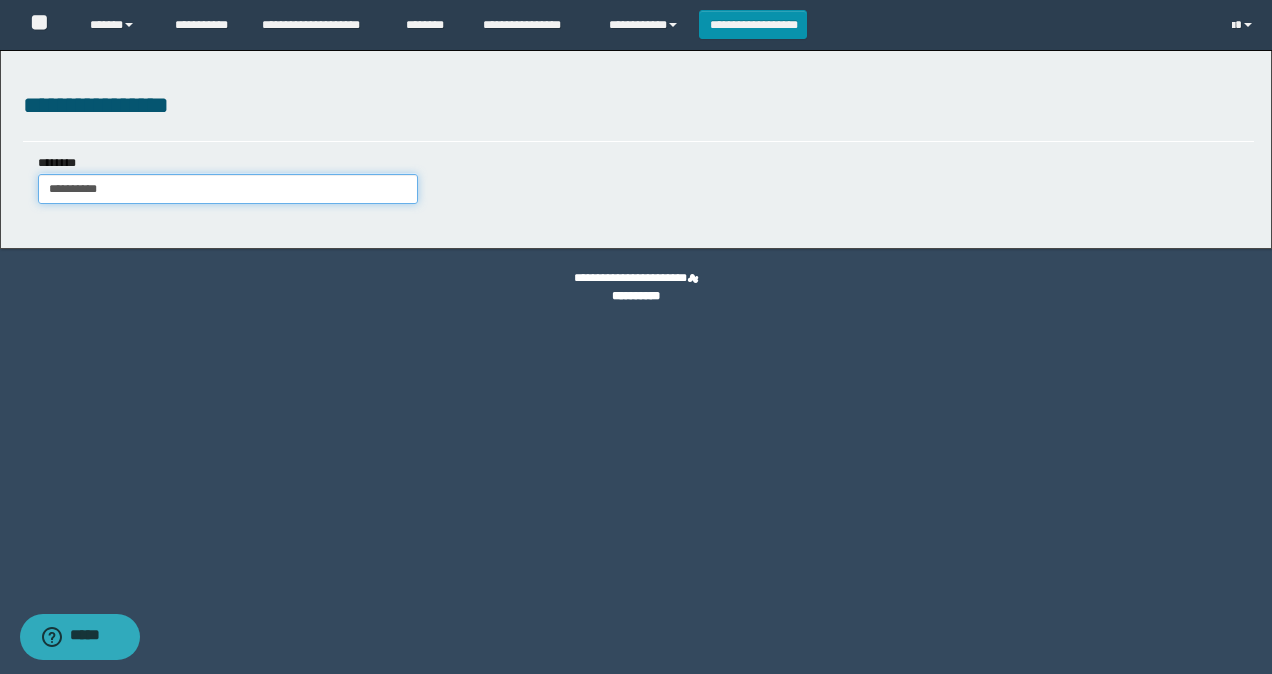 type on "**********" 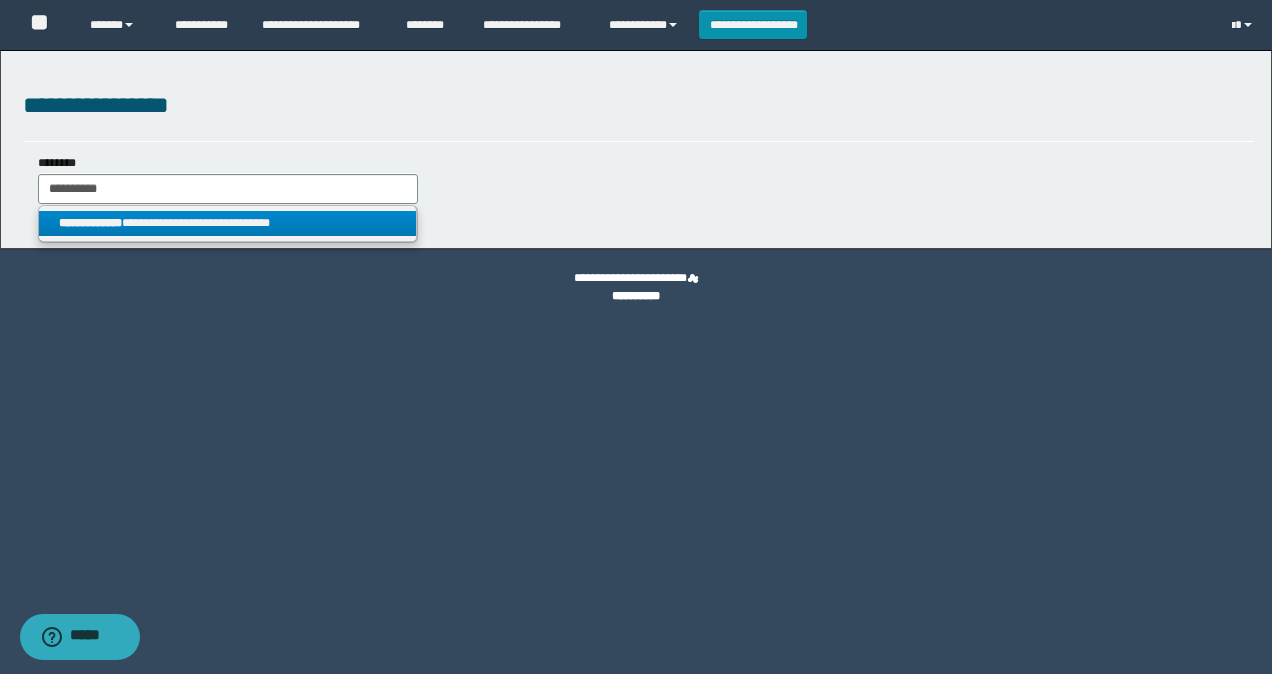 click on "**********" at bounding box center (228, 223) 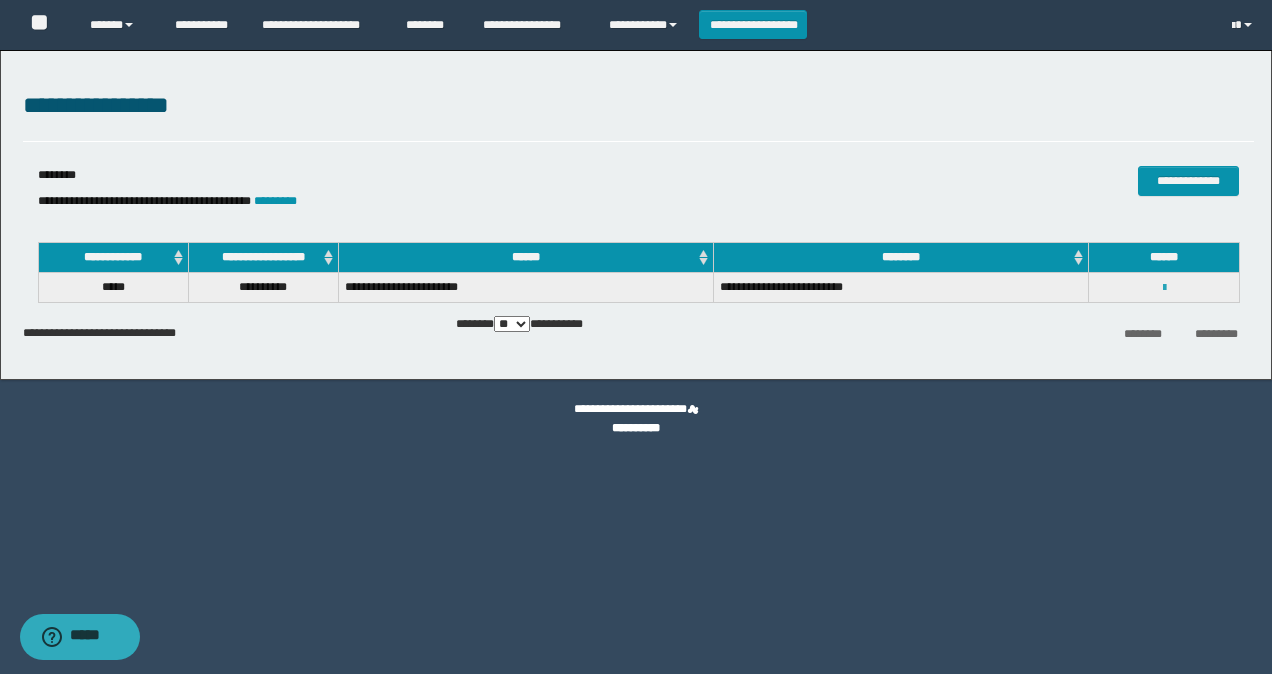 click at bounding box center [1164, 288] 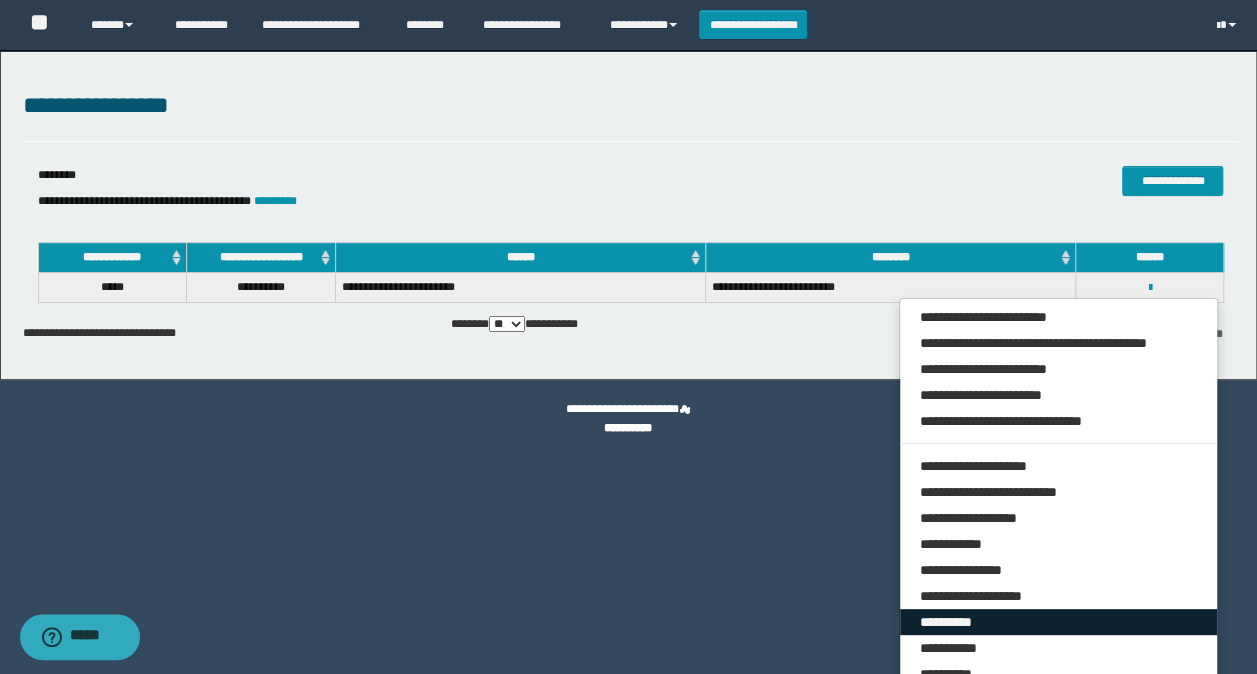 click on "**********" at bounding box center (1059, 622) 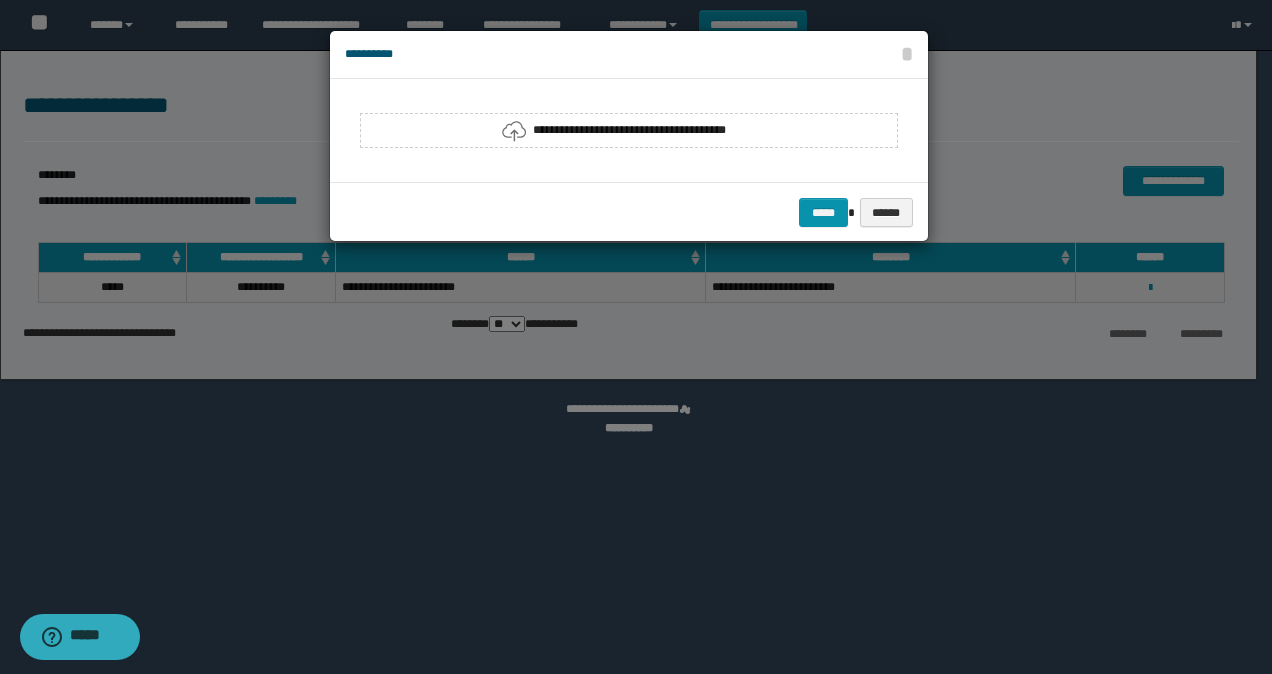 click on "**********" at bounding box center [629, 130] 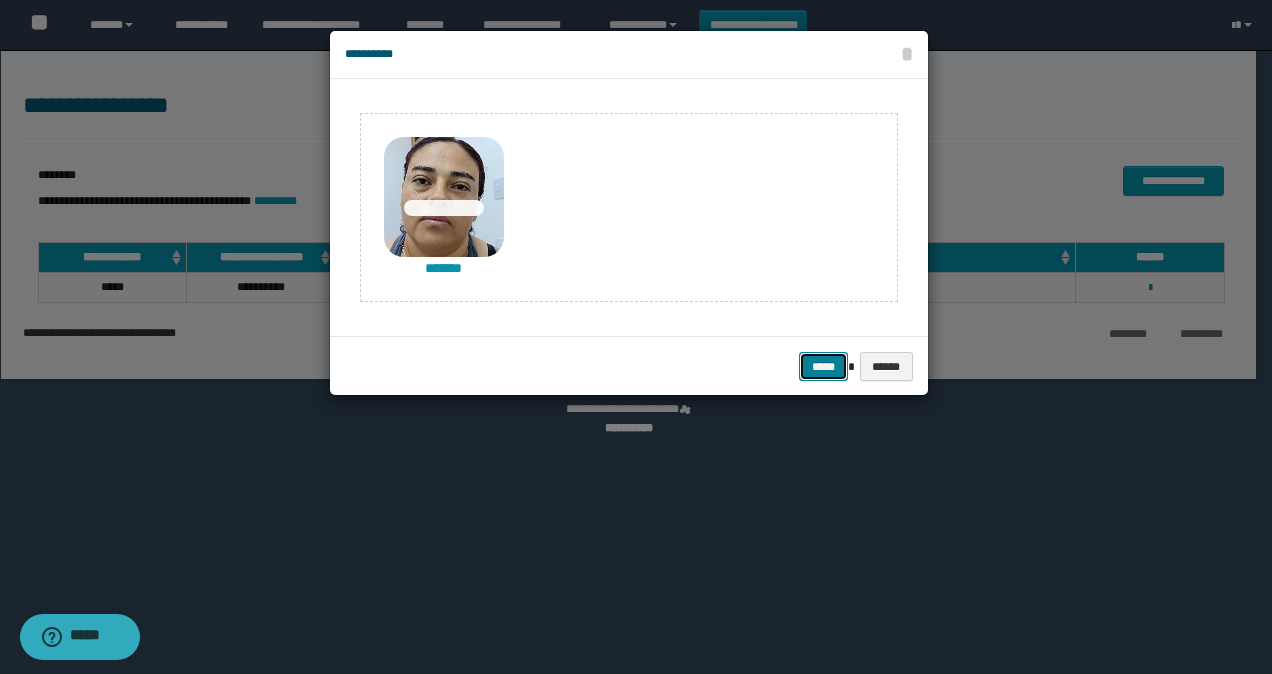 click on "*****" at bounding box center (823, 366) 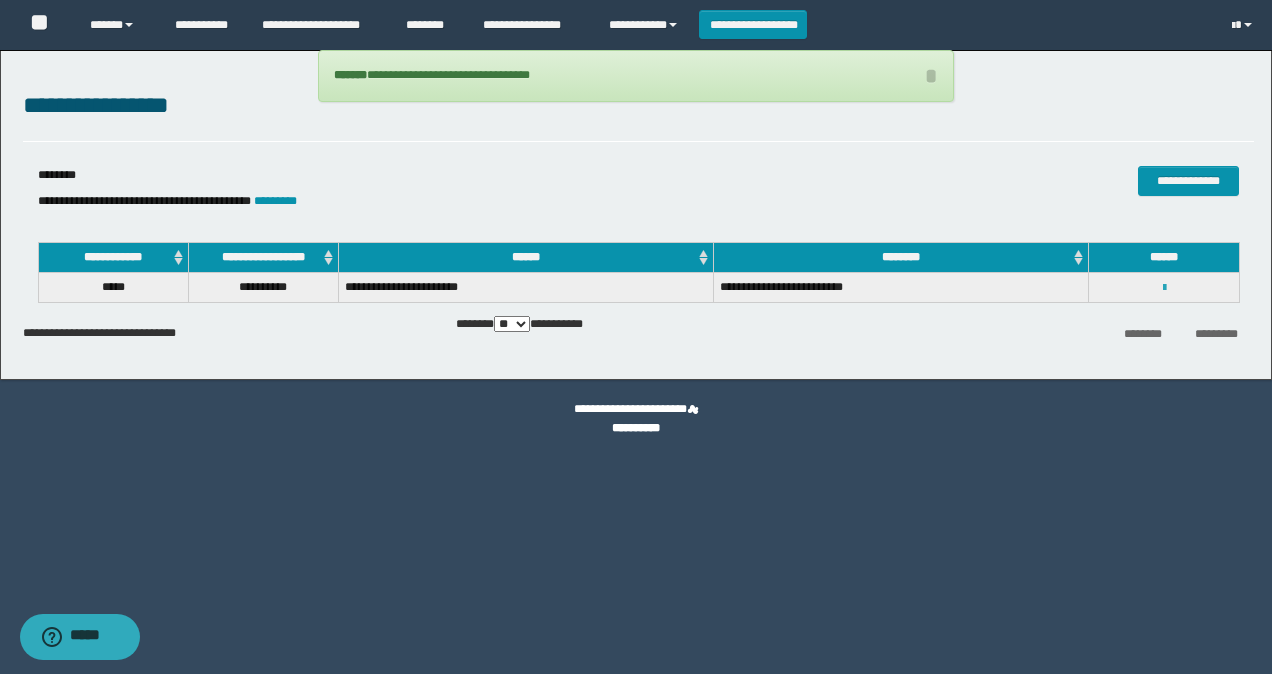 click at bounding box center (1164, 288) 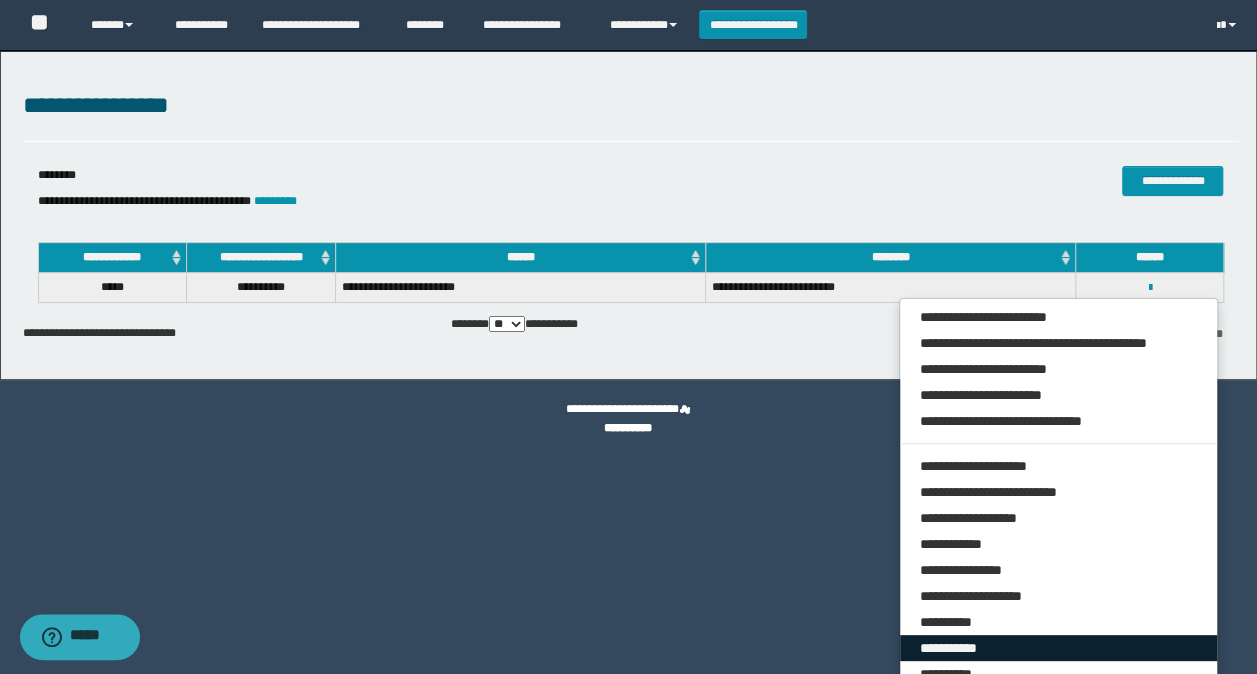 click on "**********" at bounding box center (1059, 648) 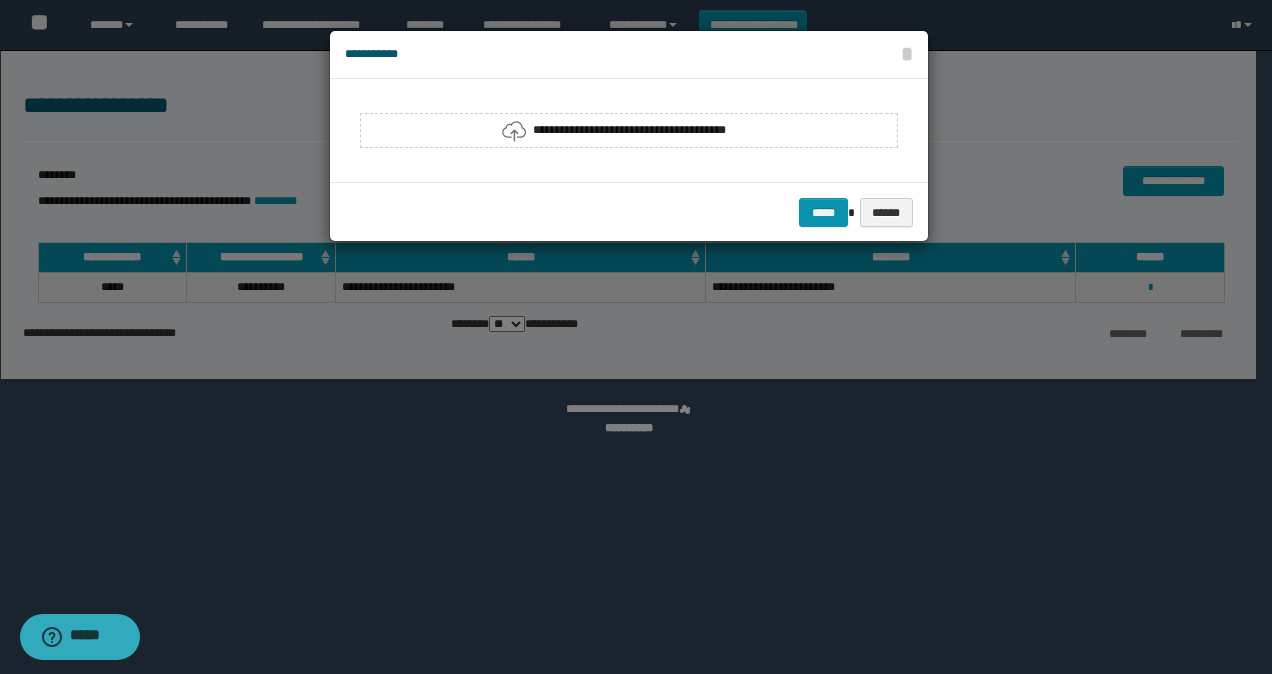 click on "**********" at bounding box center (629, 130) 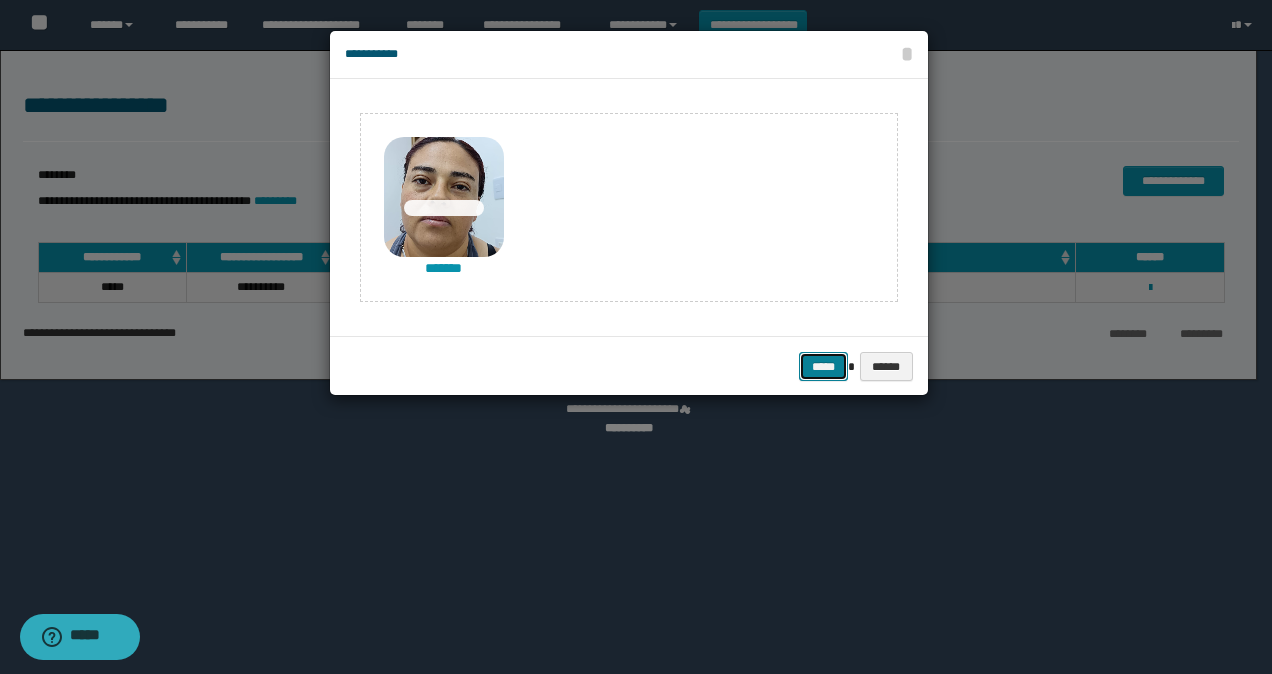 click on "*****" at bounding box center [823, 366] 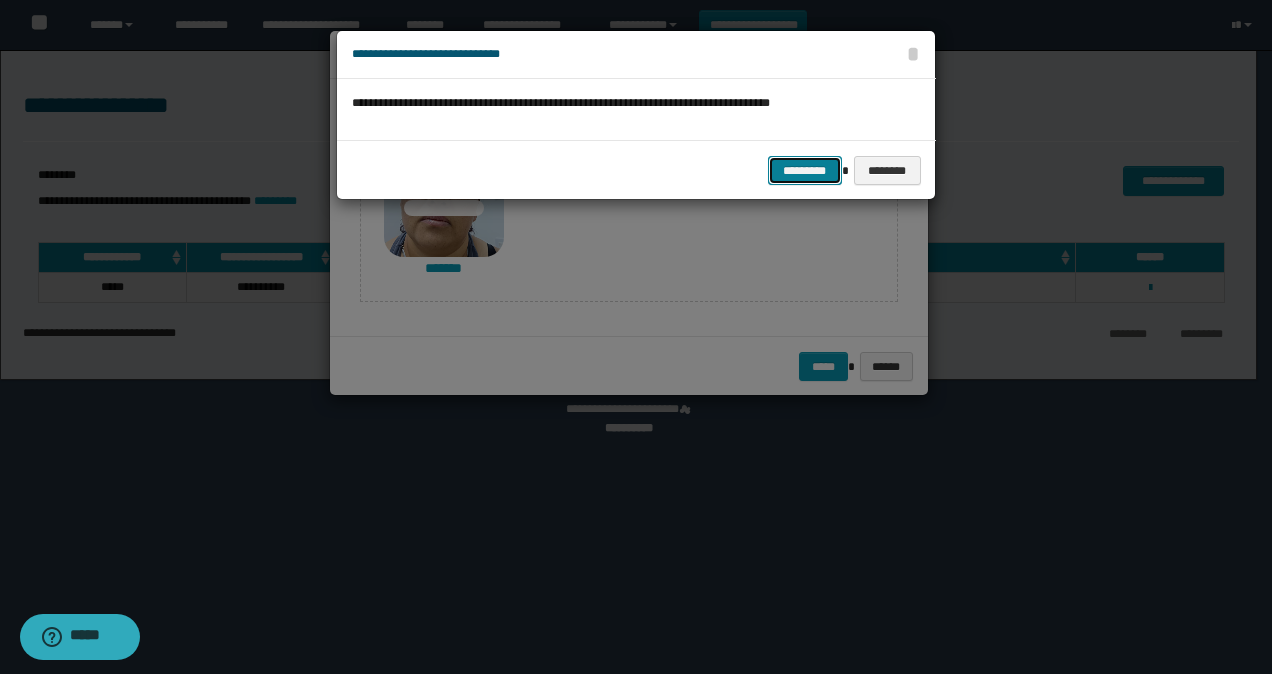 click on "*********" at bounding box center [805, 170] 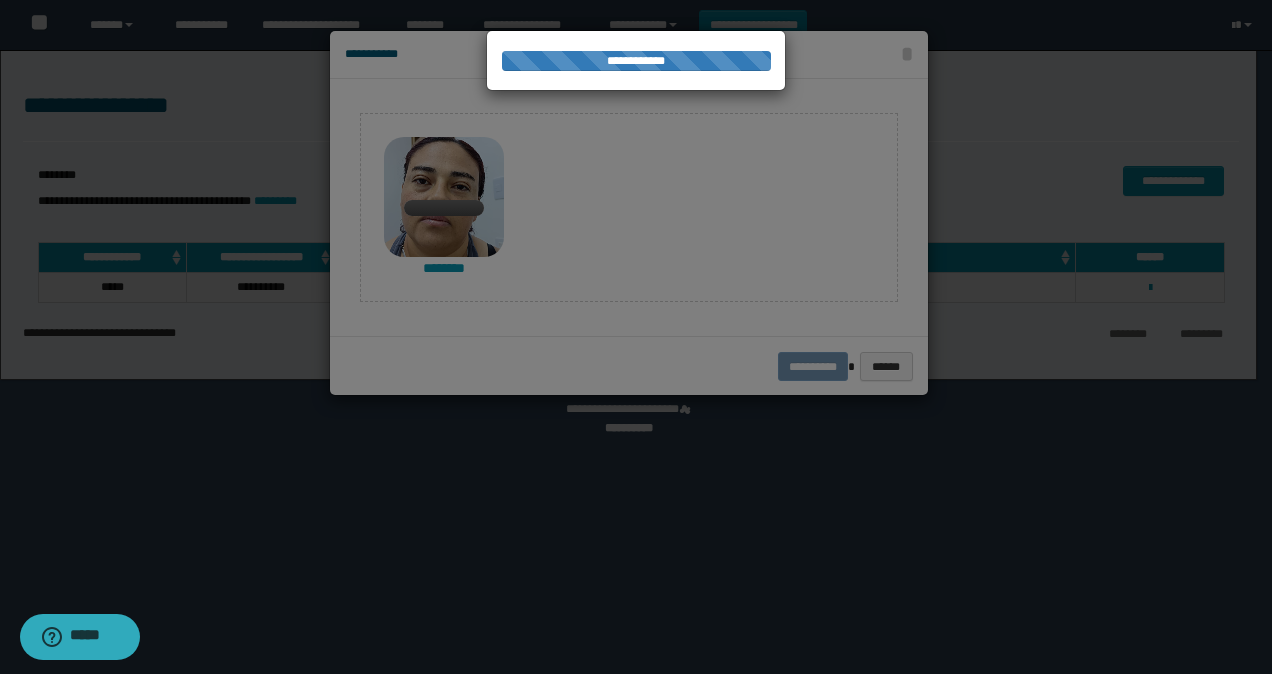 click at bounding box center (636, 337) 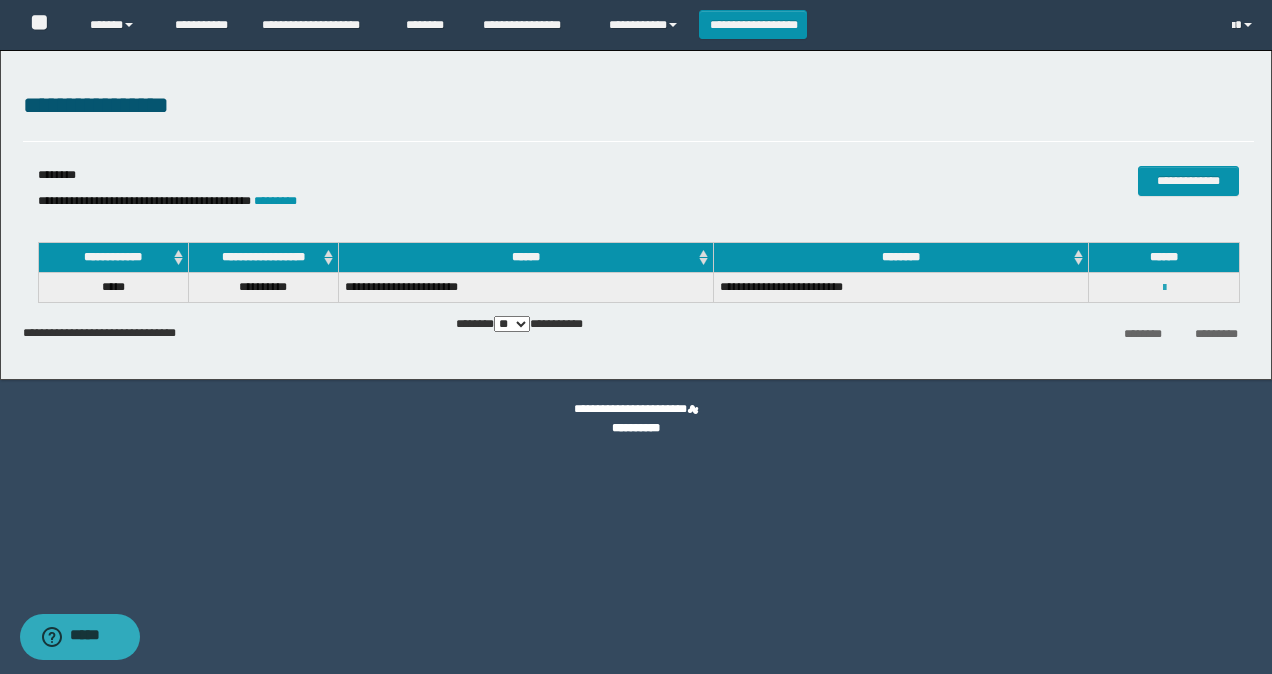 click at bounding box center (1164, 288) 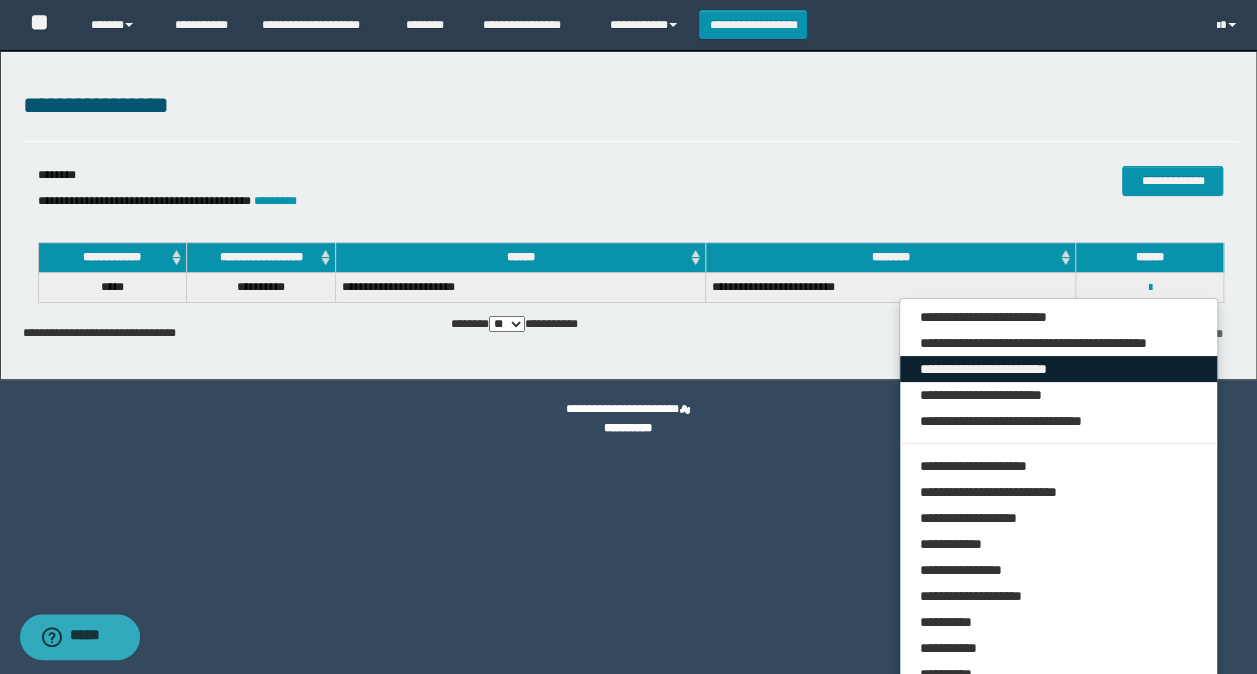 click on "**********" at bounding box center [1059, 369] 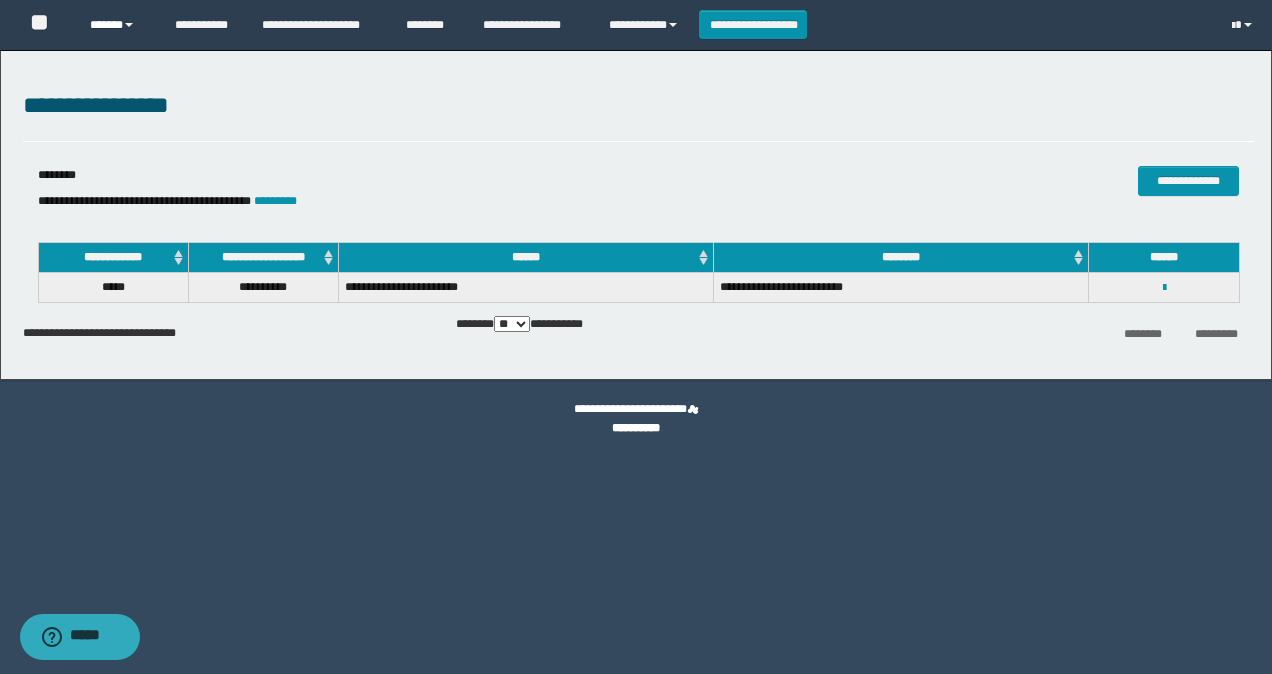 click on "******" at bounding box center (117, 25) 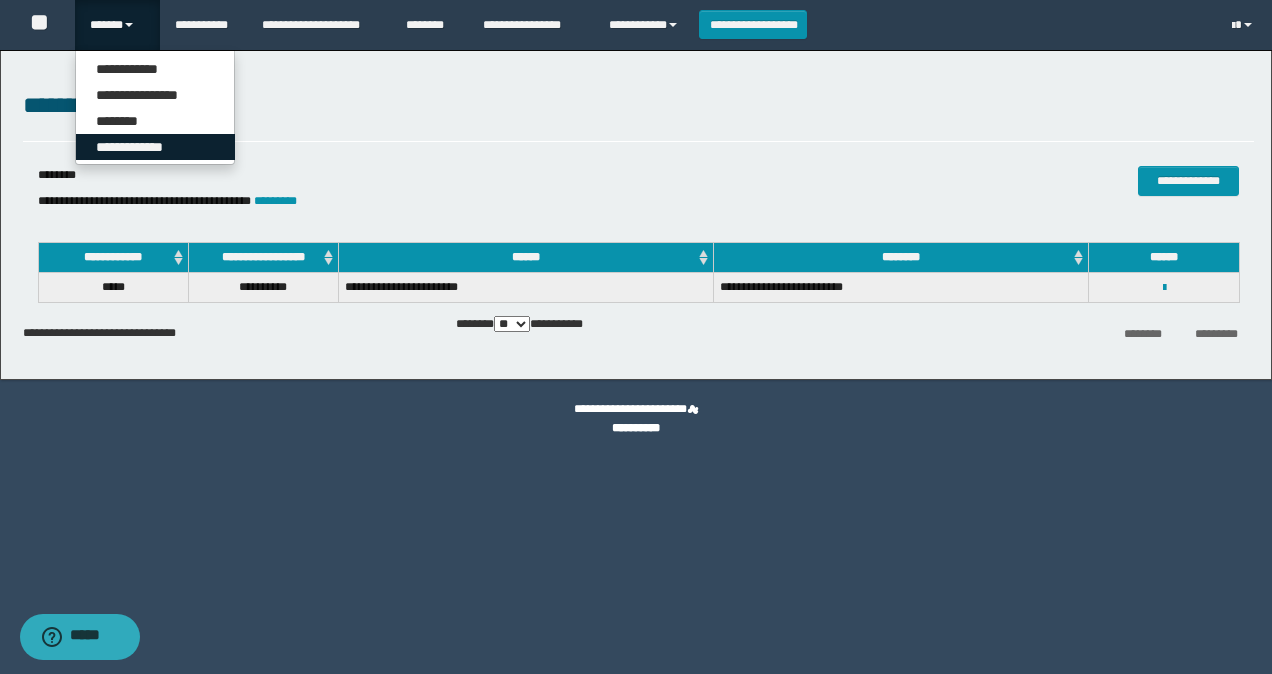 click on "**********" at bounding box center [155, 147] 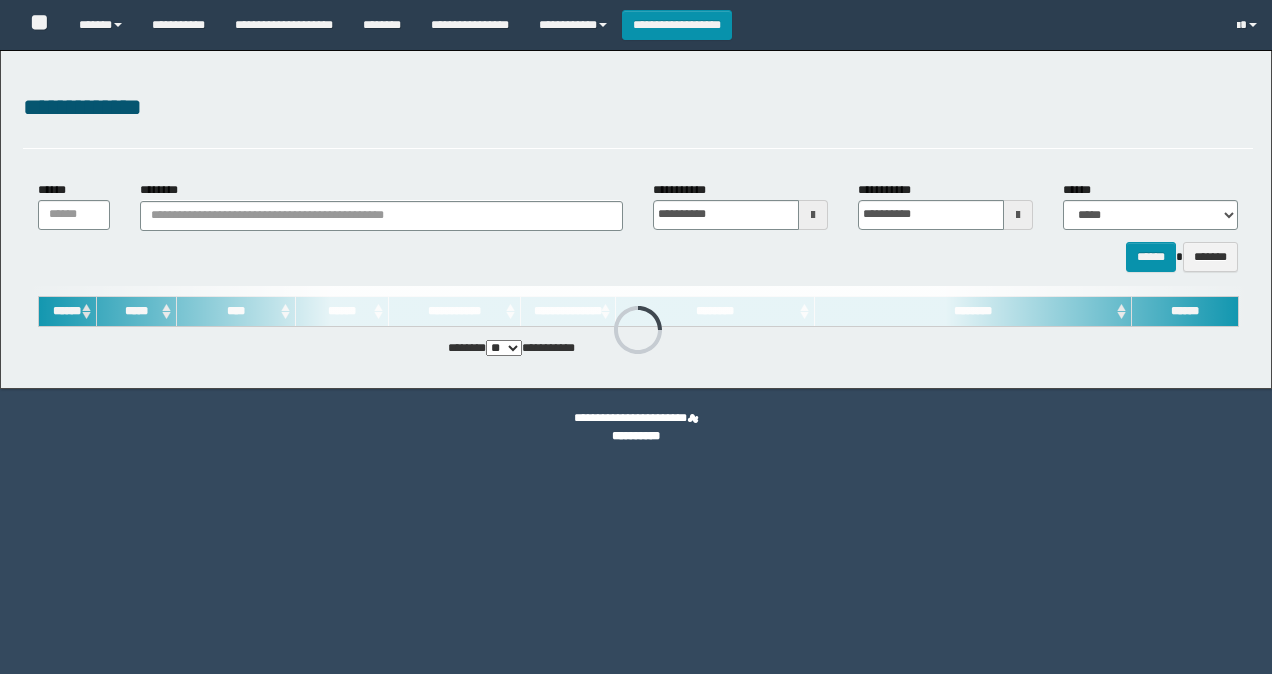 scroll, scrollTop: 0, scrollLeft: 0, axis: both 